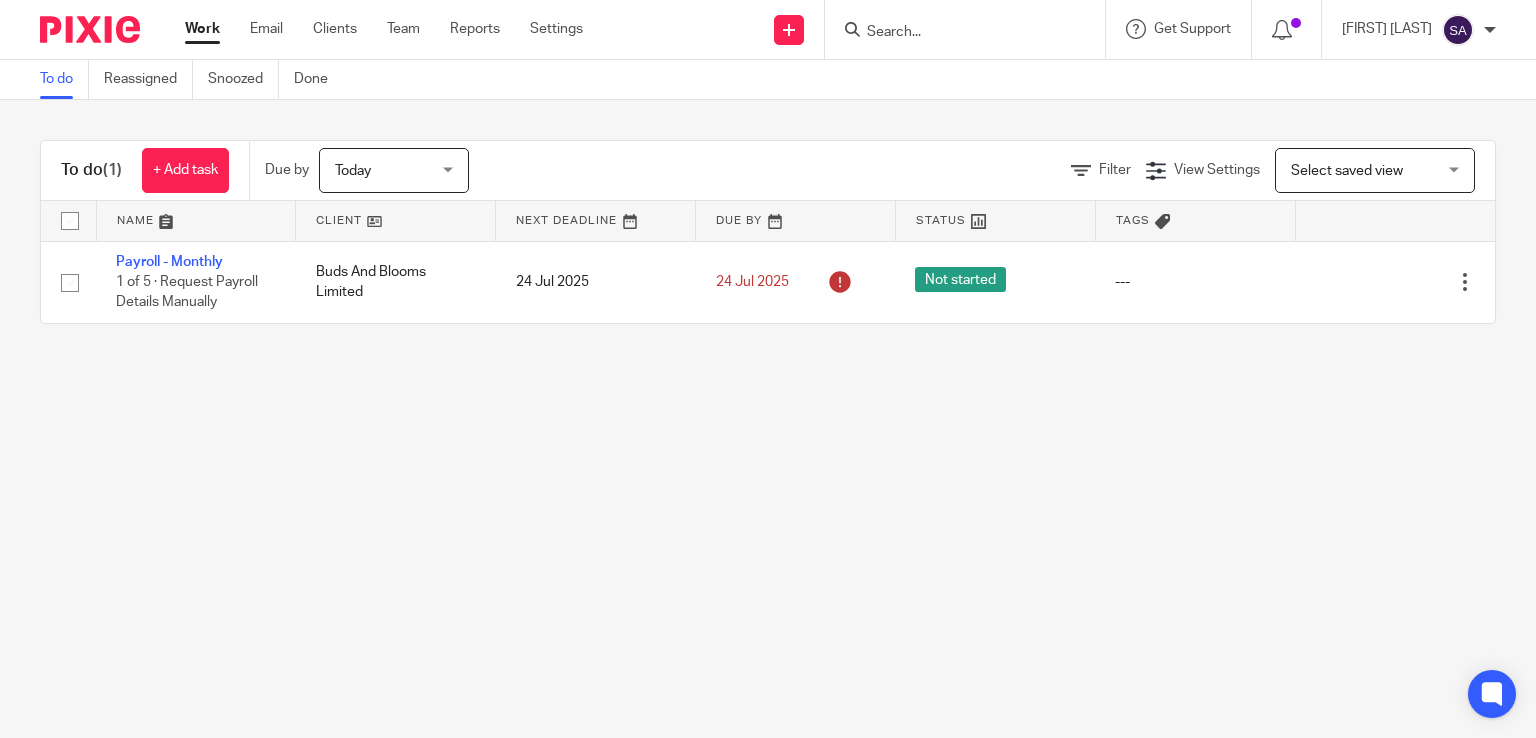 scroll, scrollTop: 0, scrollLeft: 0, axis: both 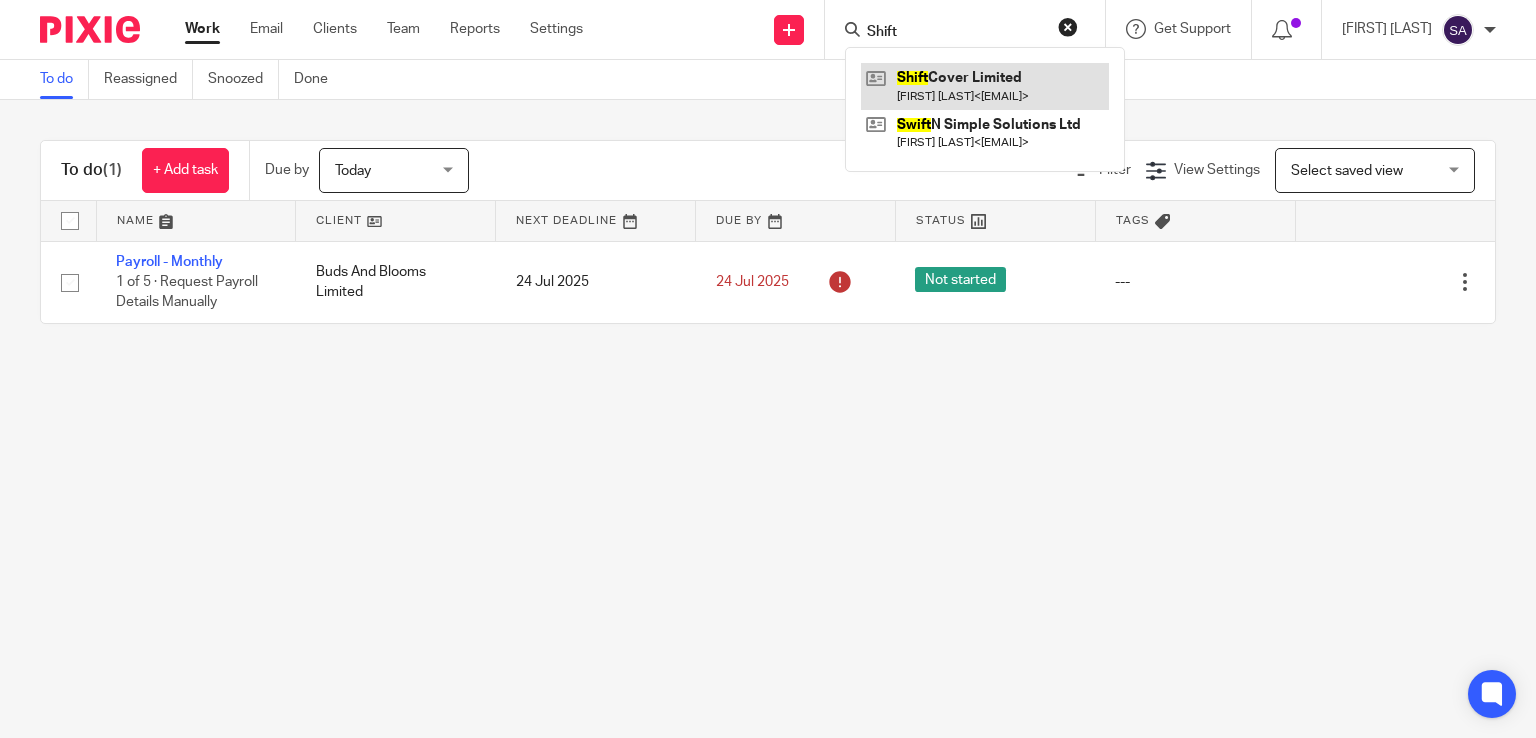 type on "Shift" 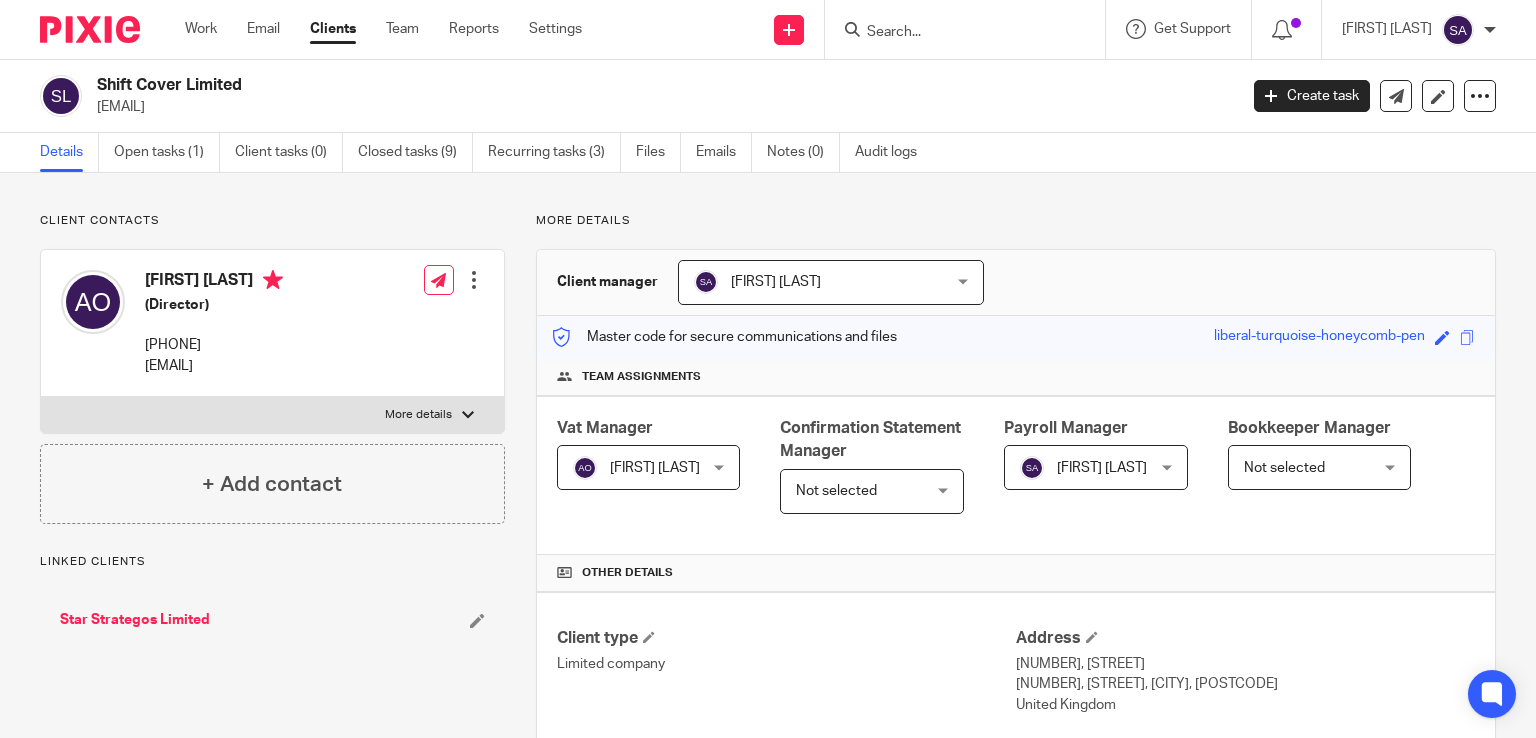 scroll, scrollTop: 0, scrollLeft: 0, axis: both 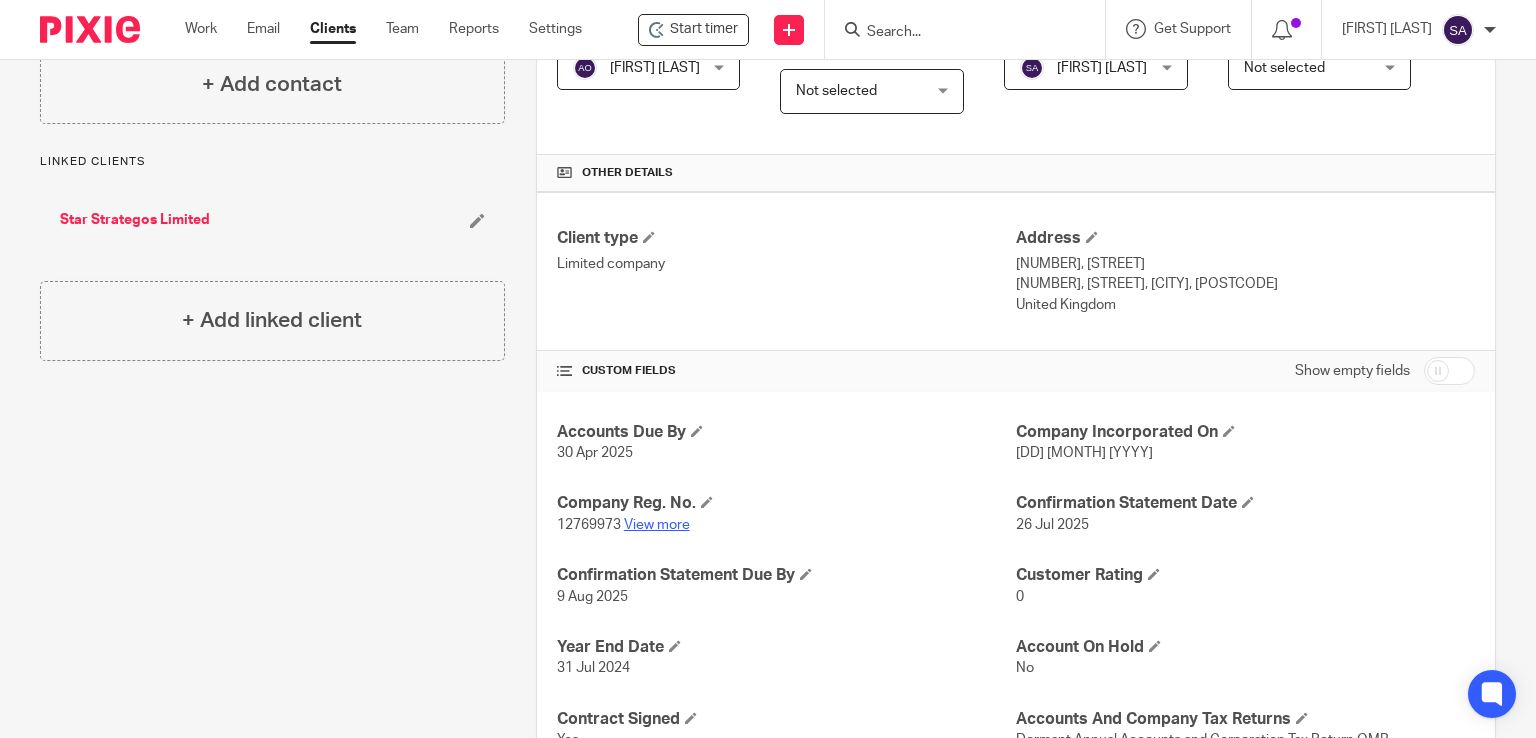 click on "View more" at bounding box center [657, 525] 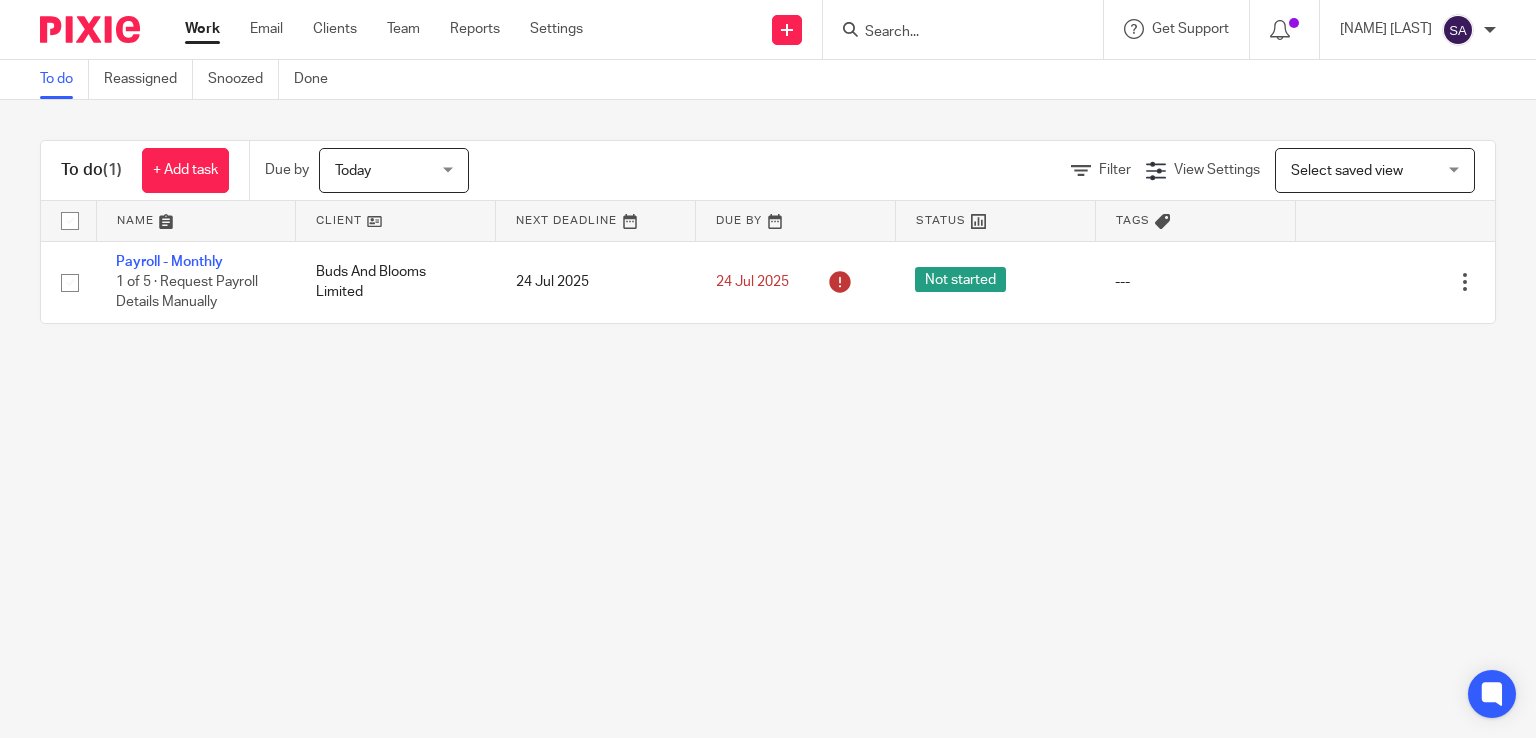 scroll, scrollTop: 0, scrollLeft: 0, axis: both 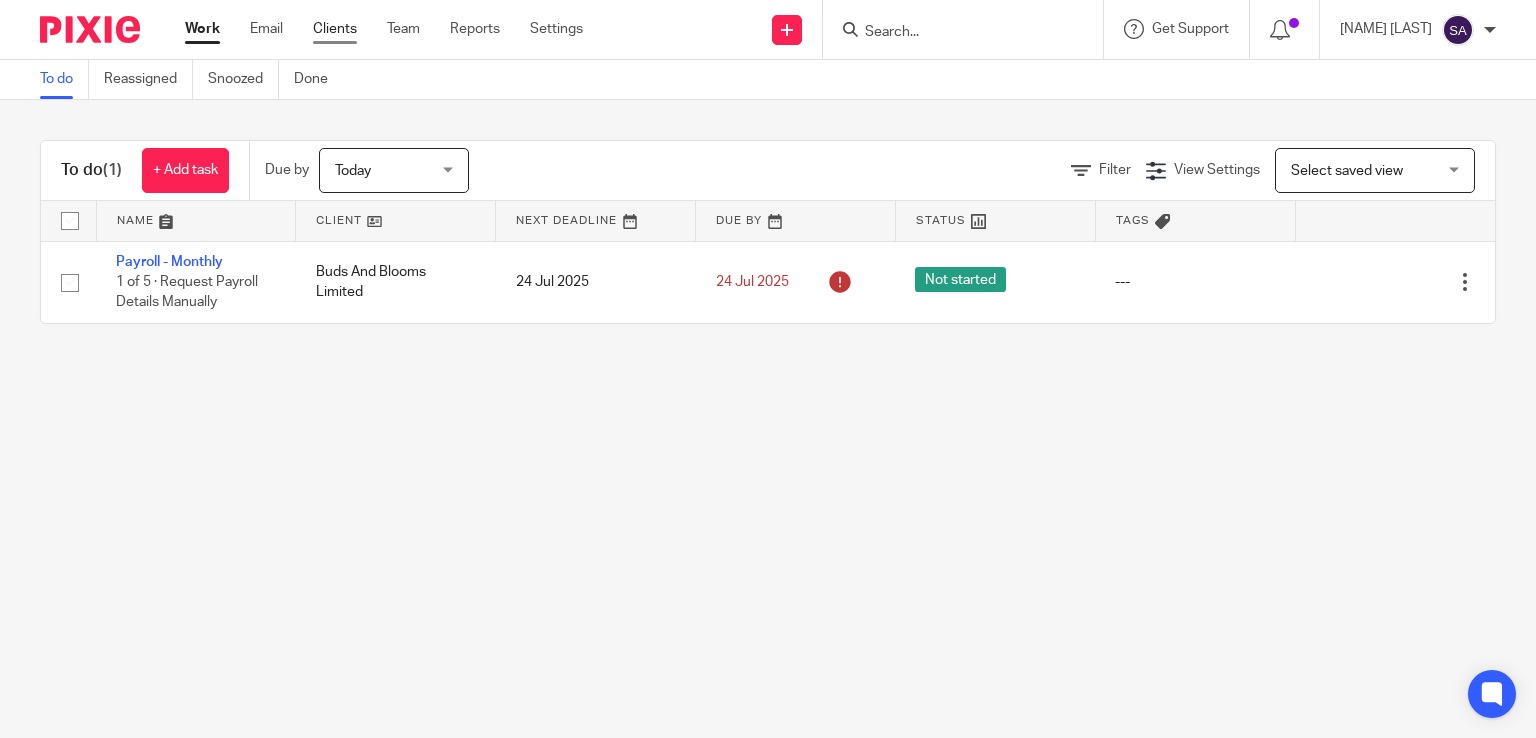 click on "Clients" at bounding box center [335, 29] 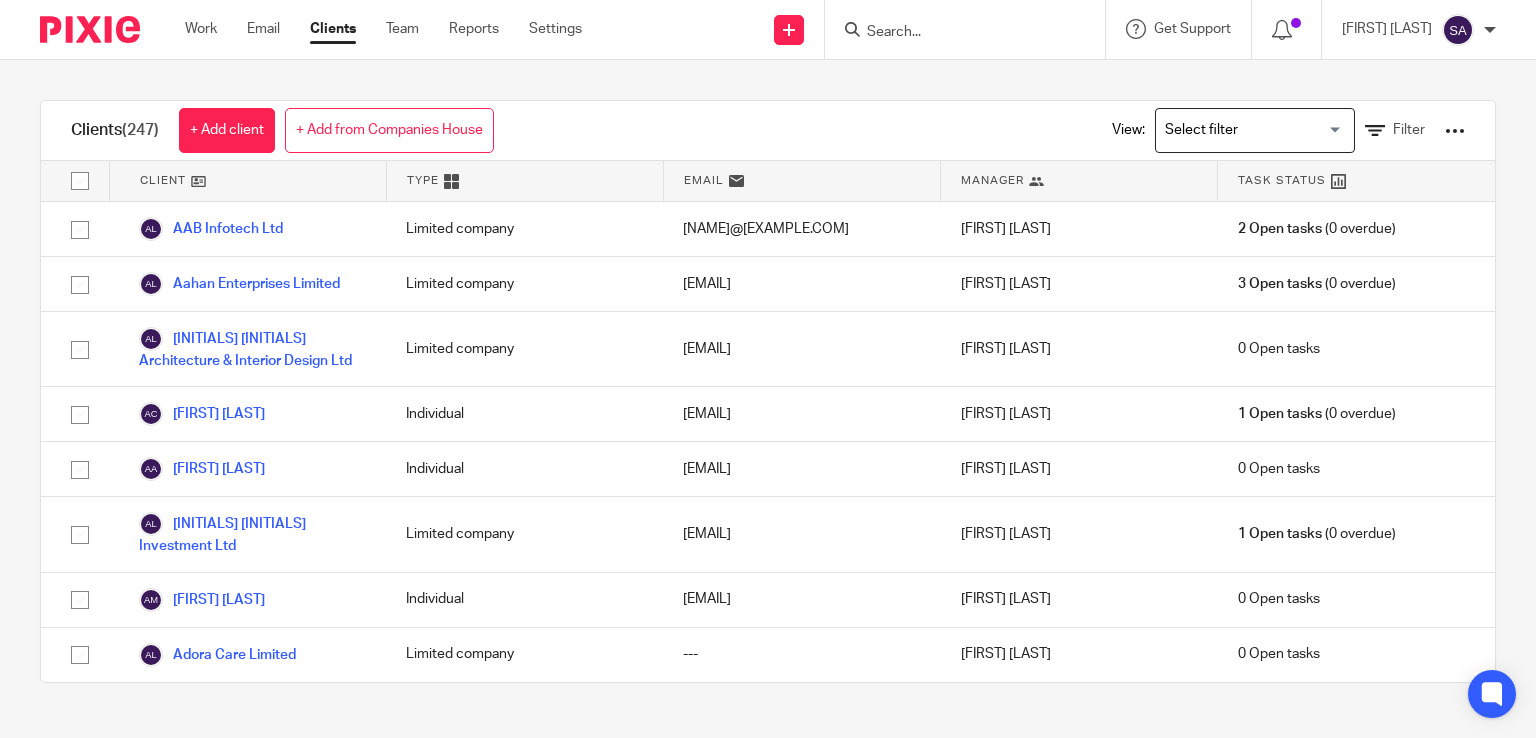 scroll, scrollTop: 0, scrollLeft: 0, axis: both 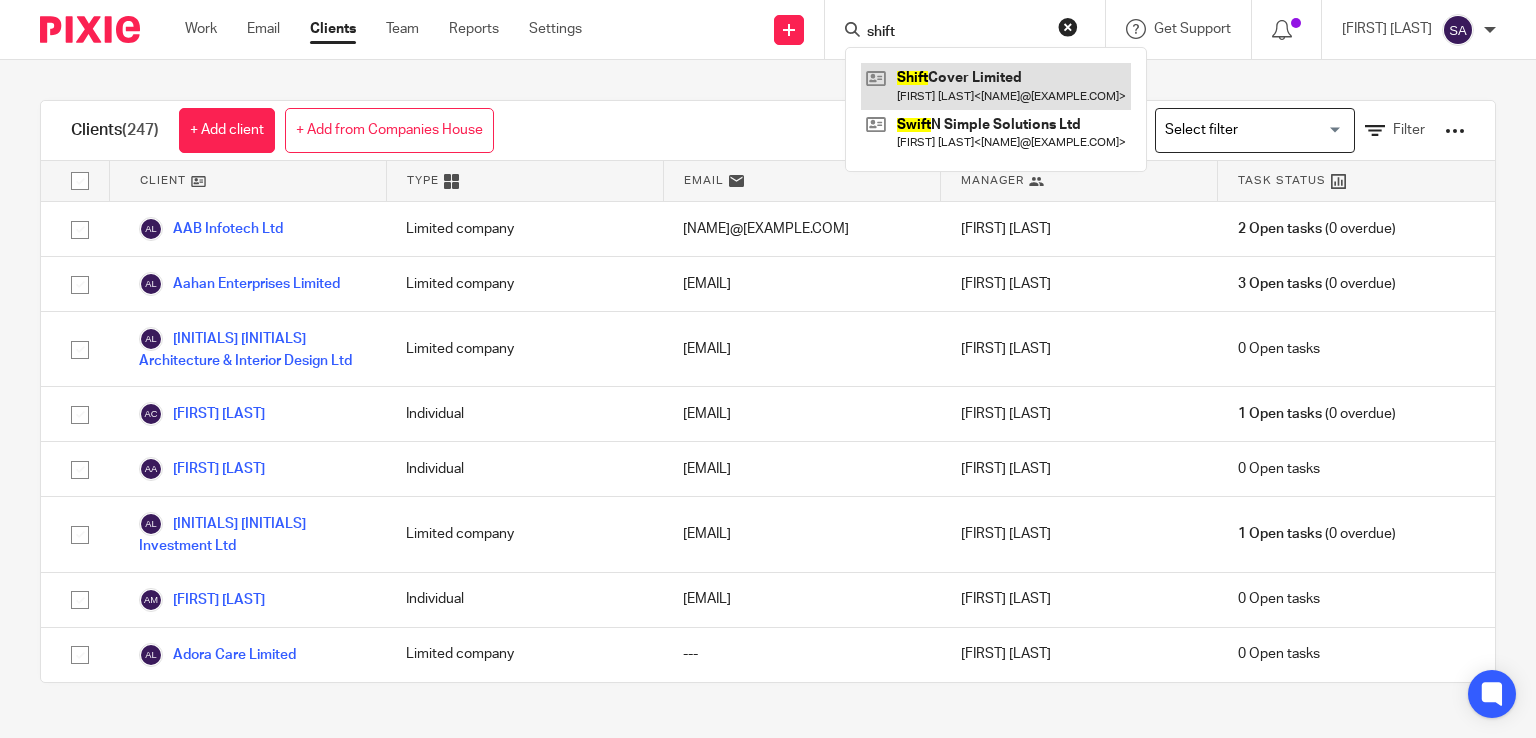 type on "shift" 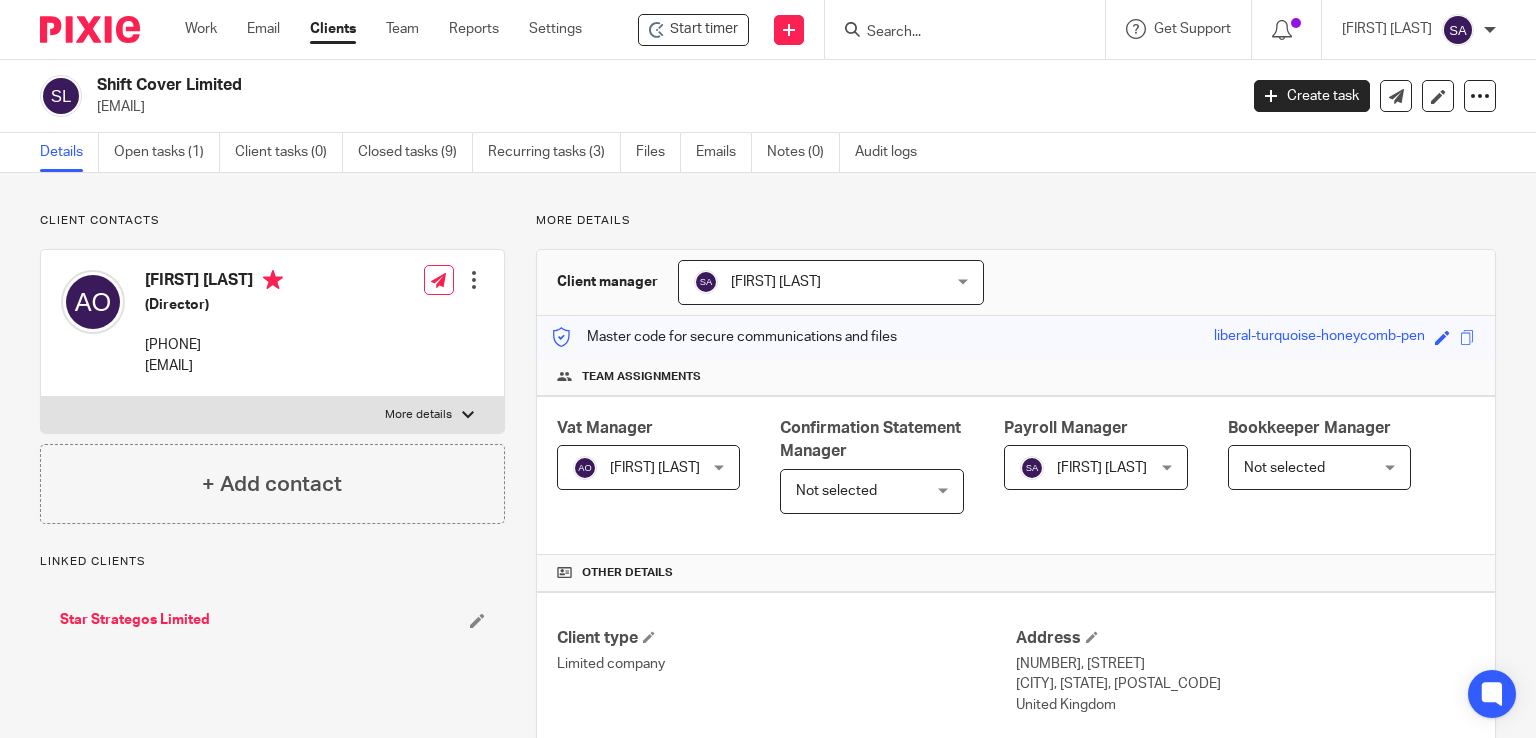 scroll, scrollTop: 0, scrollLeft: 0, axis: both 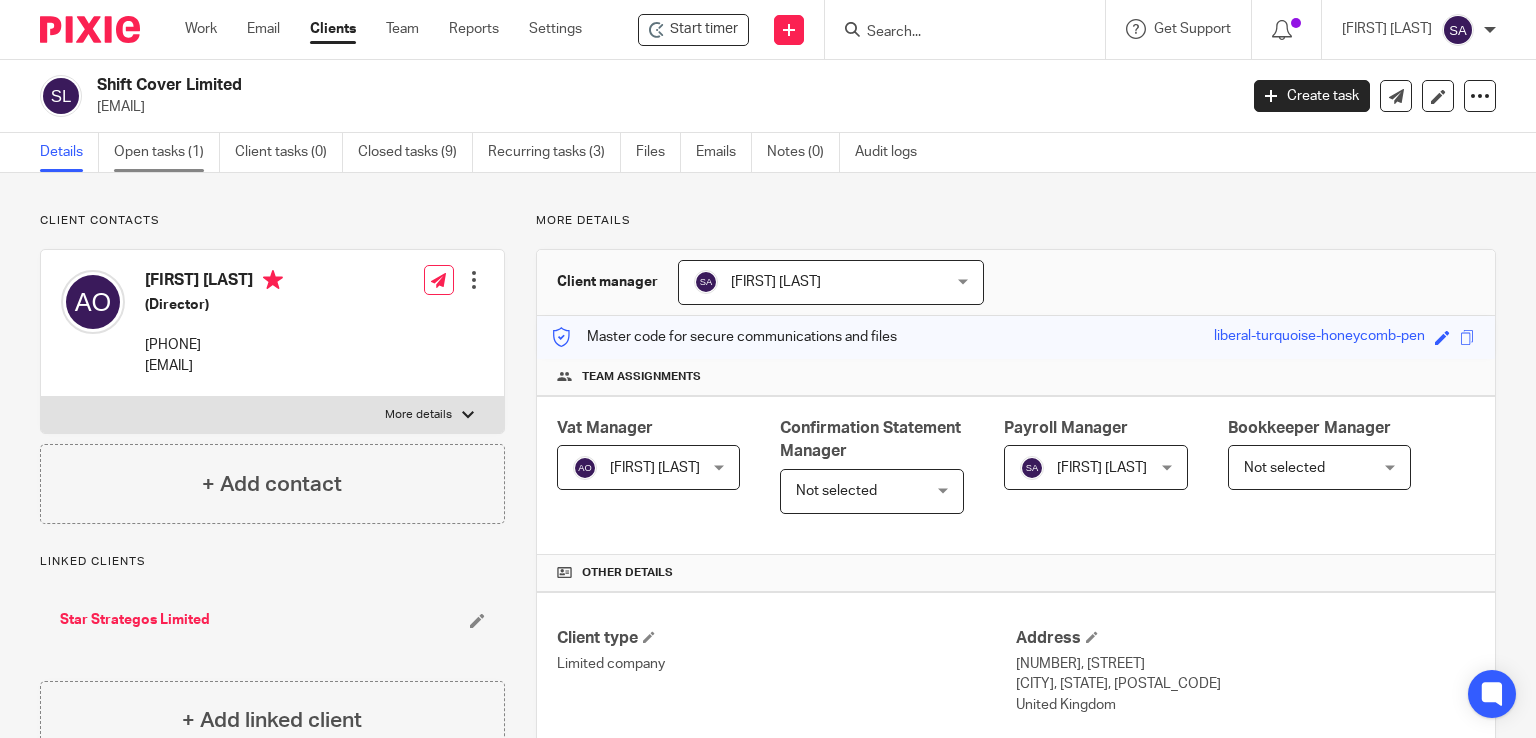 click on "Open tasks (1)" at bounding box center [167, 152] 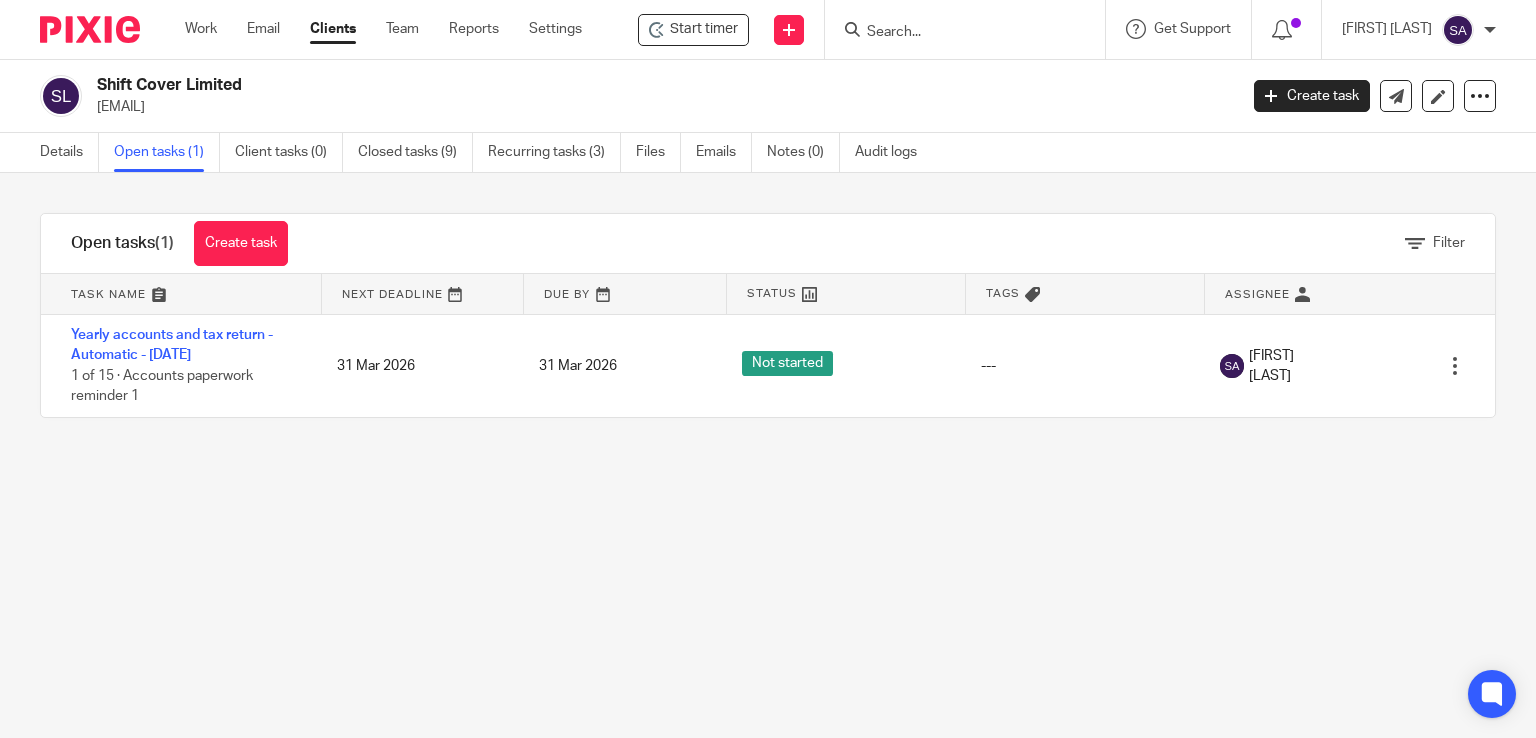 scroll, scrollTop: 0, scrollLeft: 0, axis: both 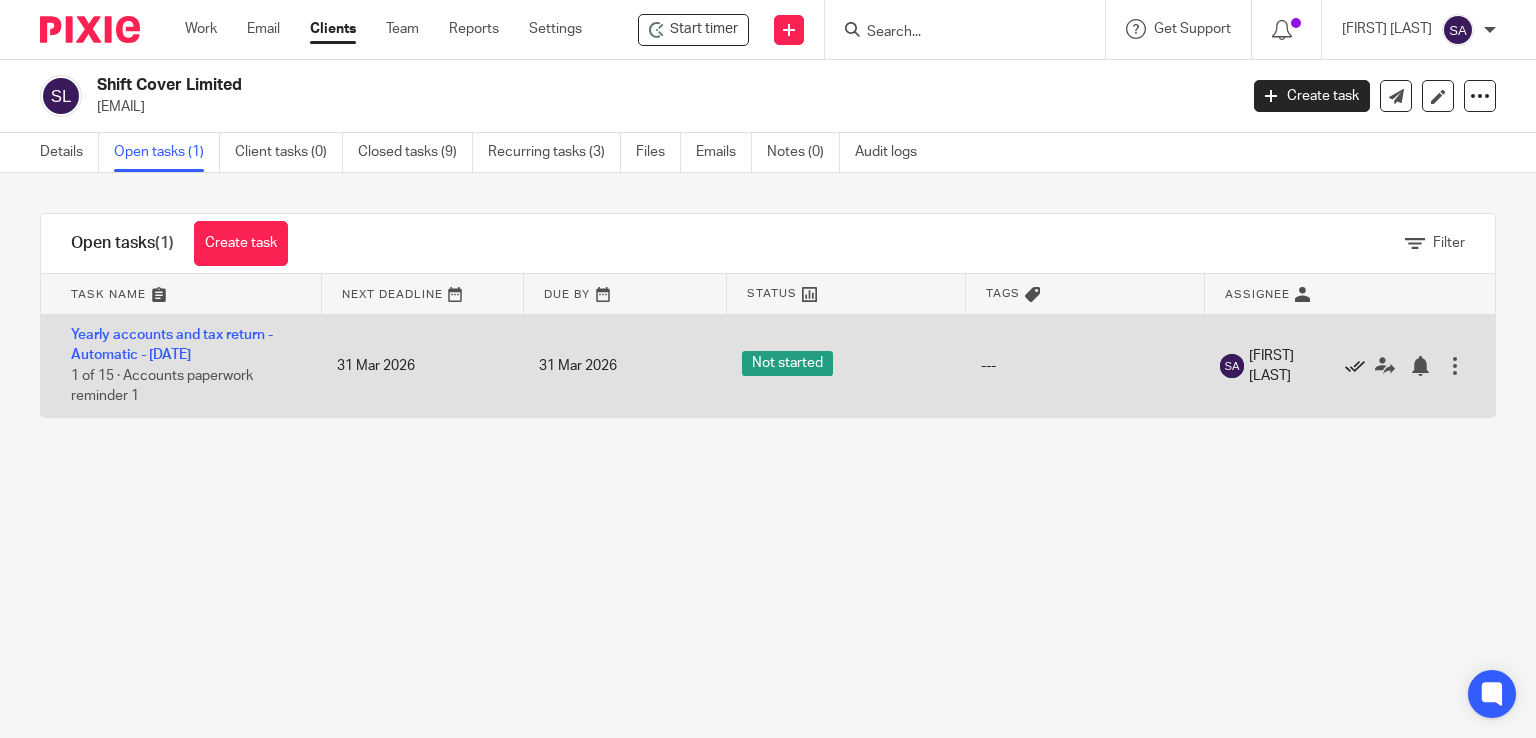 click at bounding box center [1355, 366] 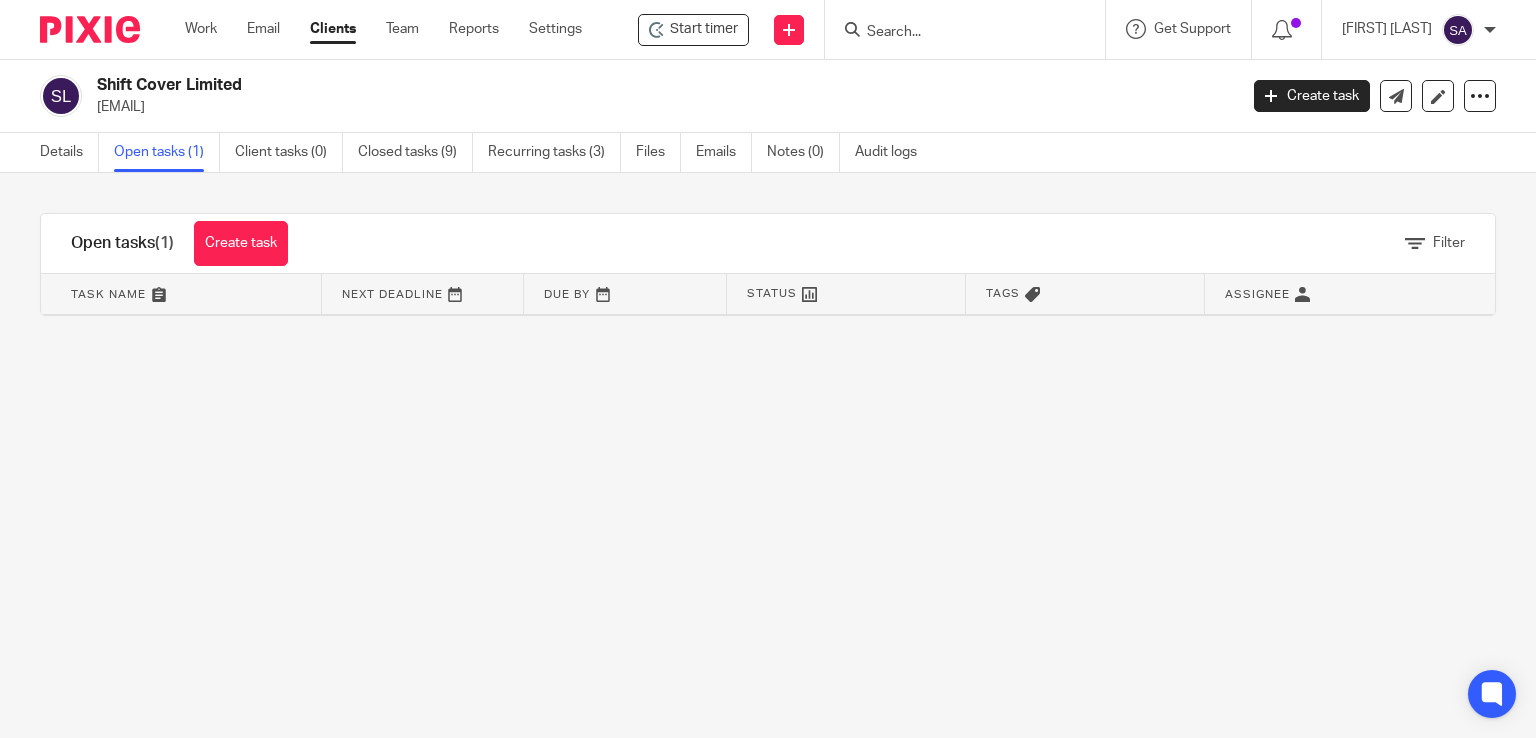 click on "Open tasks (1)" at bounding box center [167, 152] 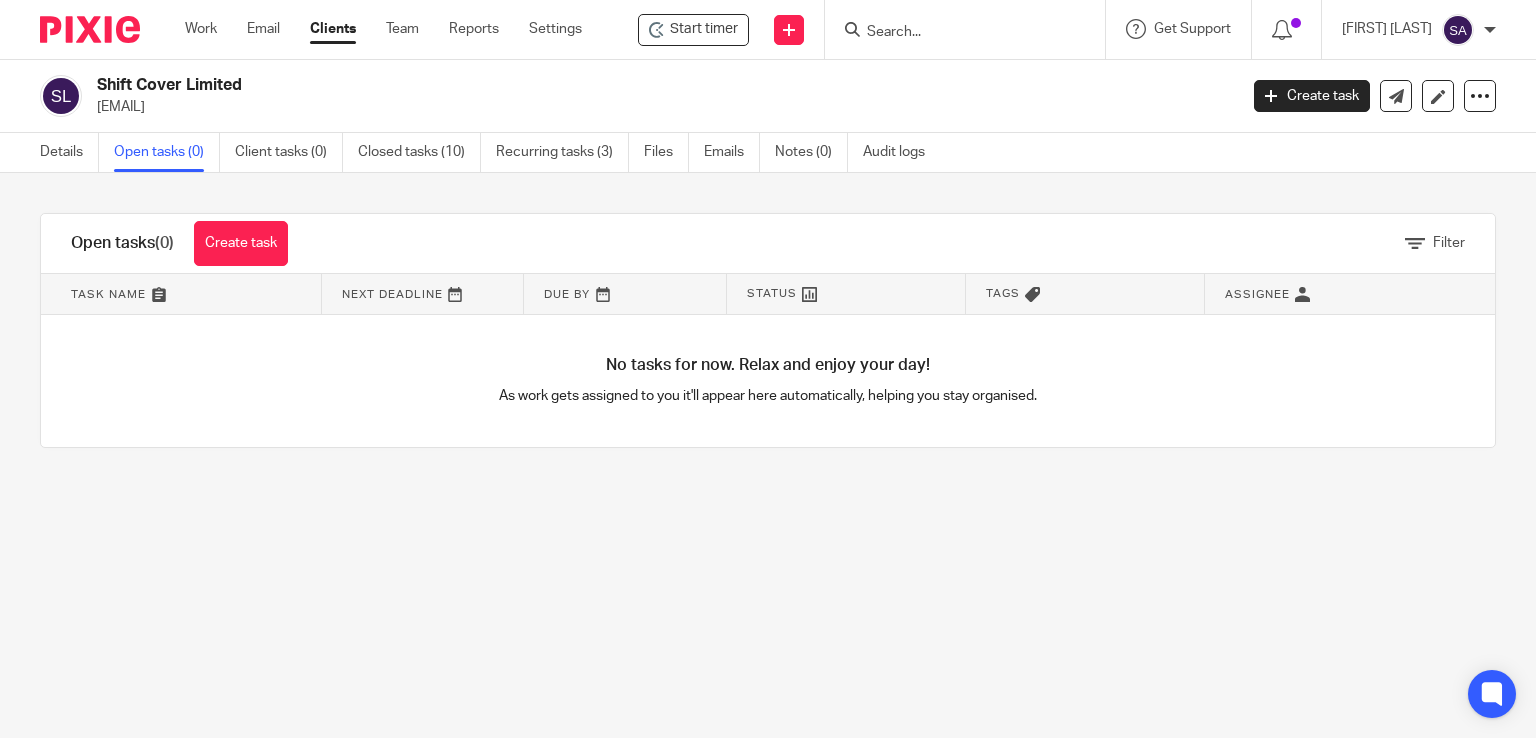 scroll, scrollTop: 0, scrollLeft: 0, axis: both 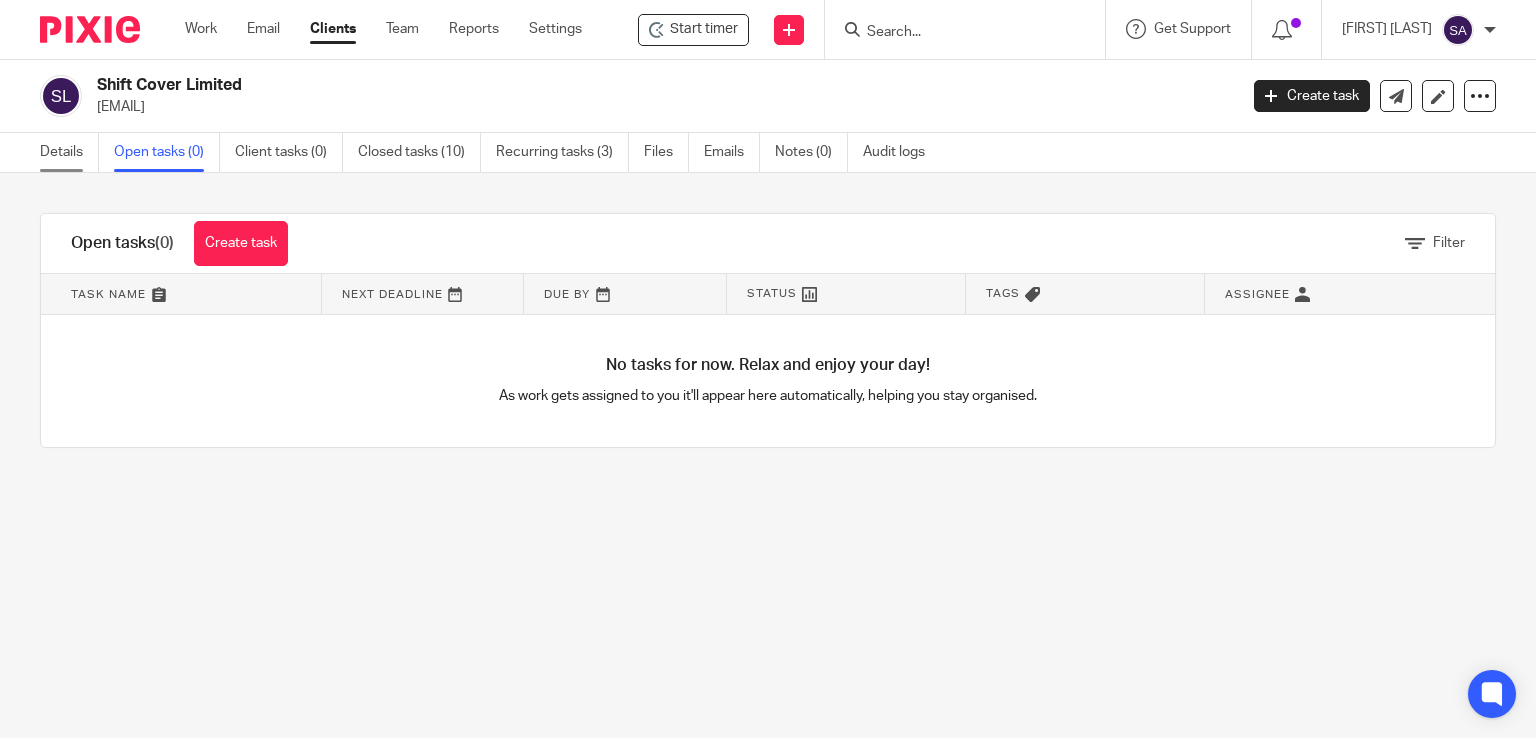 click on "Details" at bounding box center [69, 152] 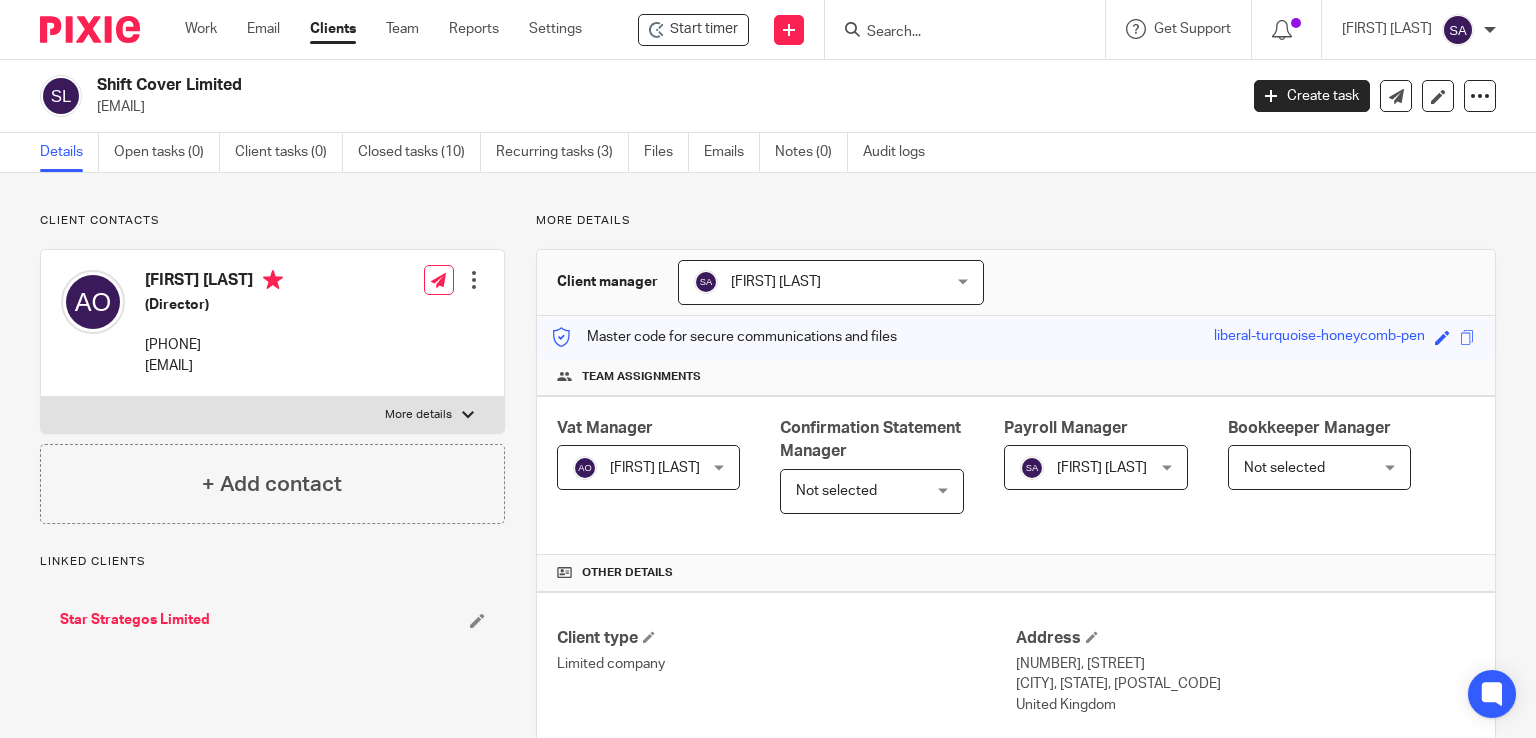 scroll, scrollTop: 0, scrollLeft: 0, axis: both 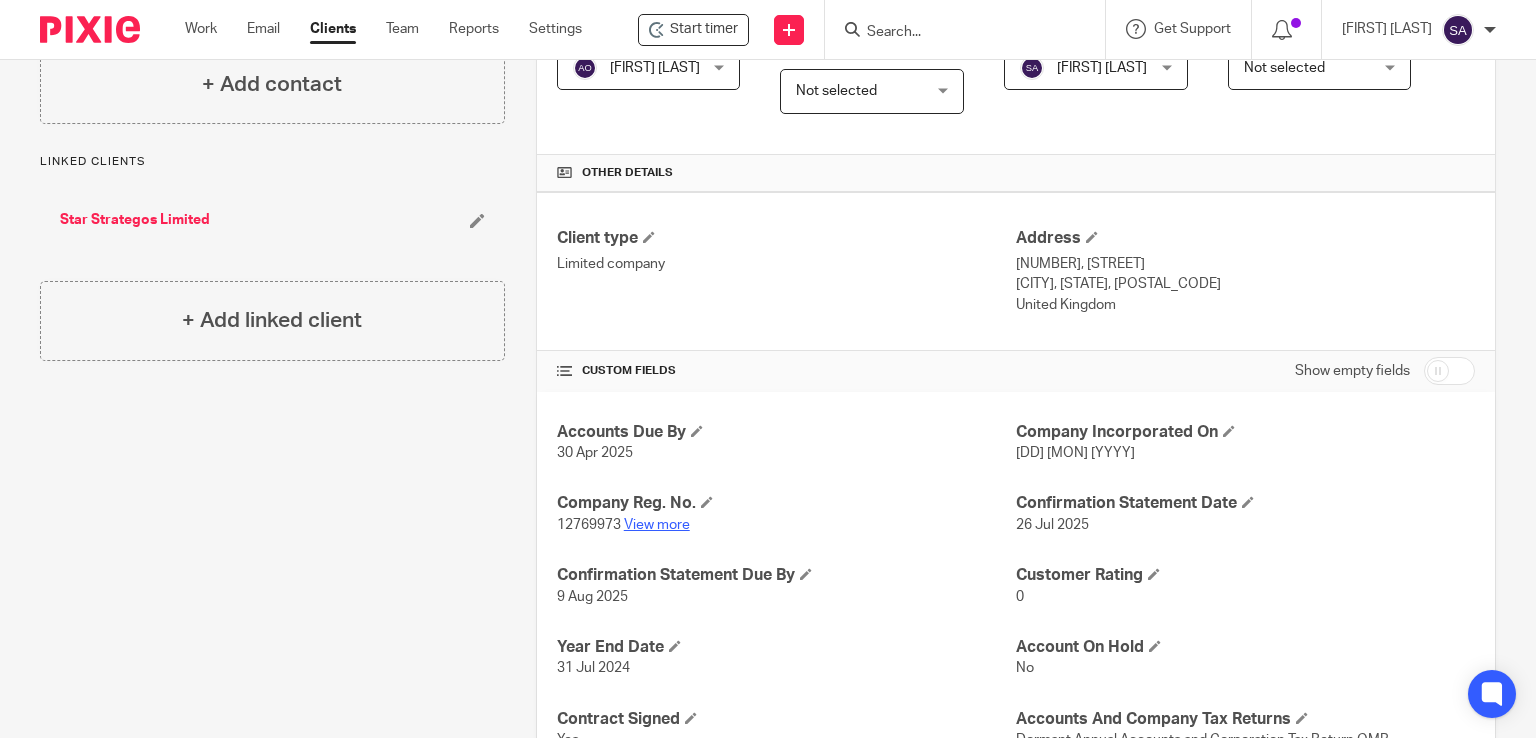 click on "View more" at bounding box center (657, 525) 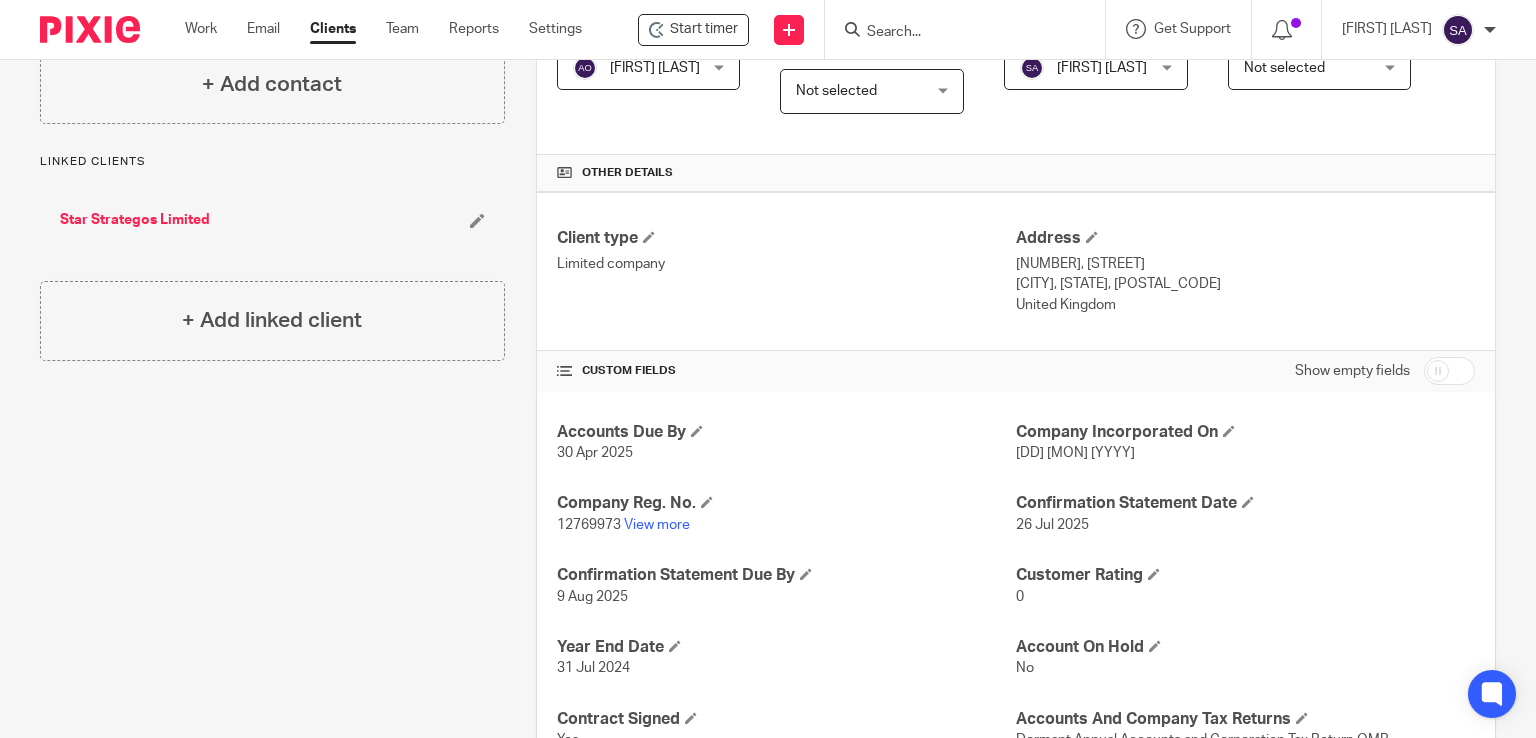 click at bounding box center [955, 33] 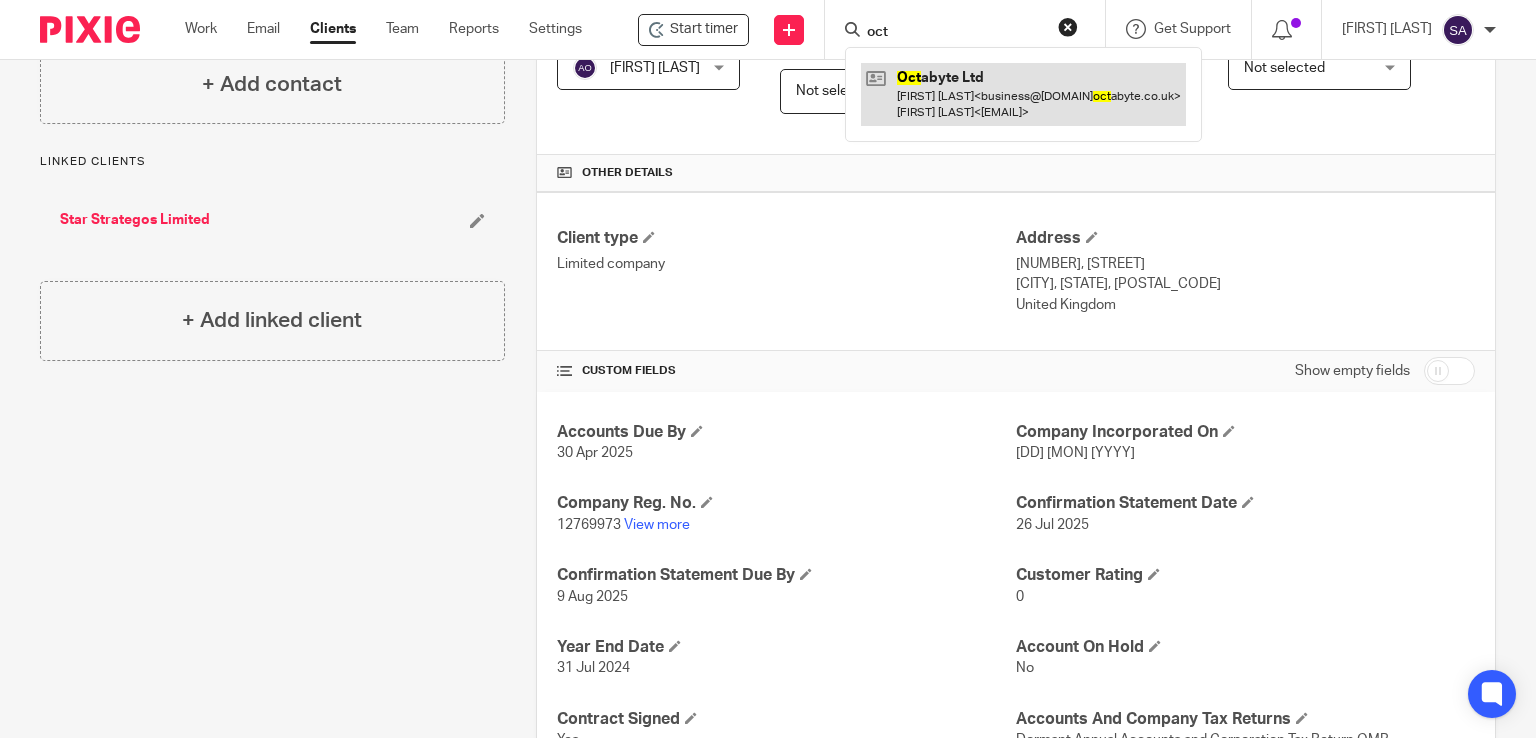 type on "oct" 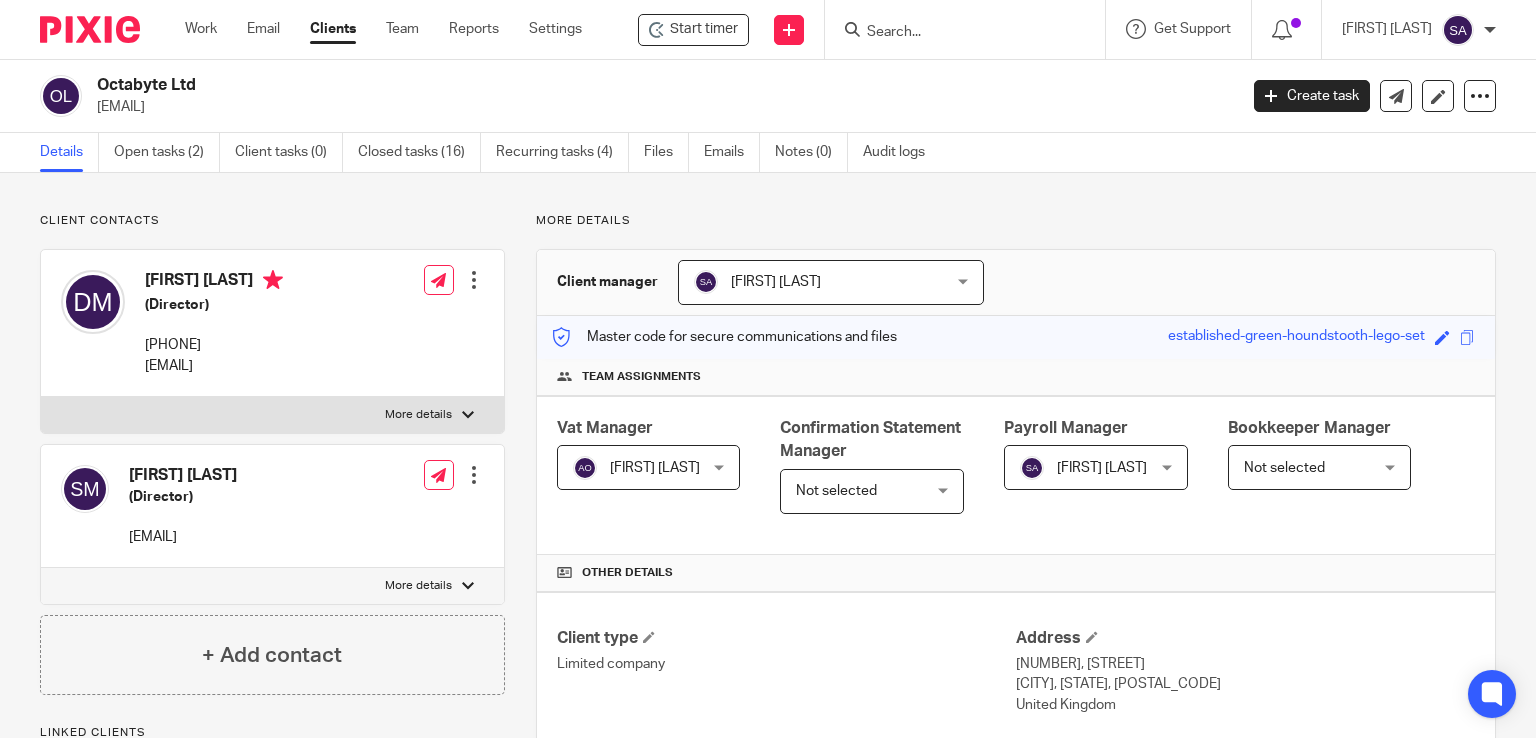 scroll, scrollTop: 0, scrollLeft: 0, axis: both 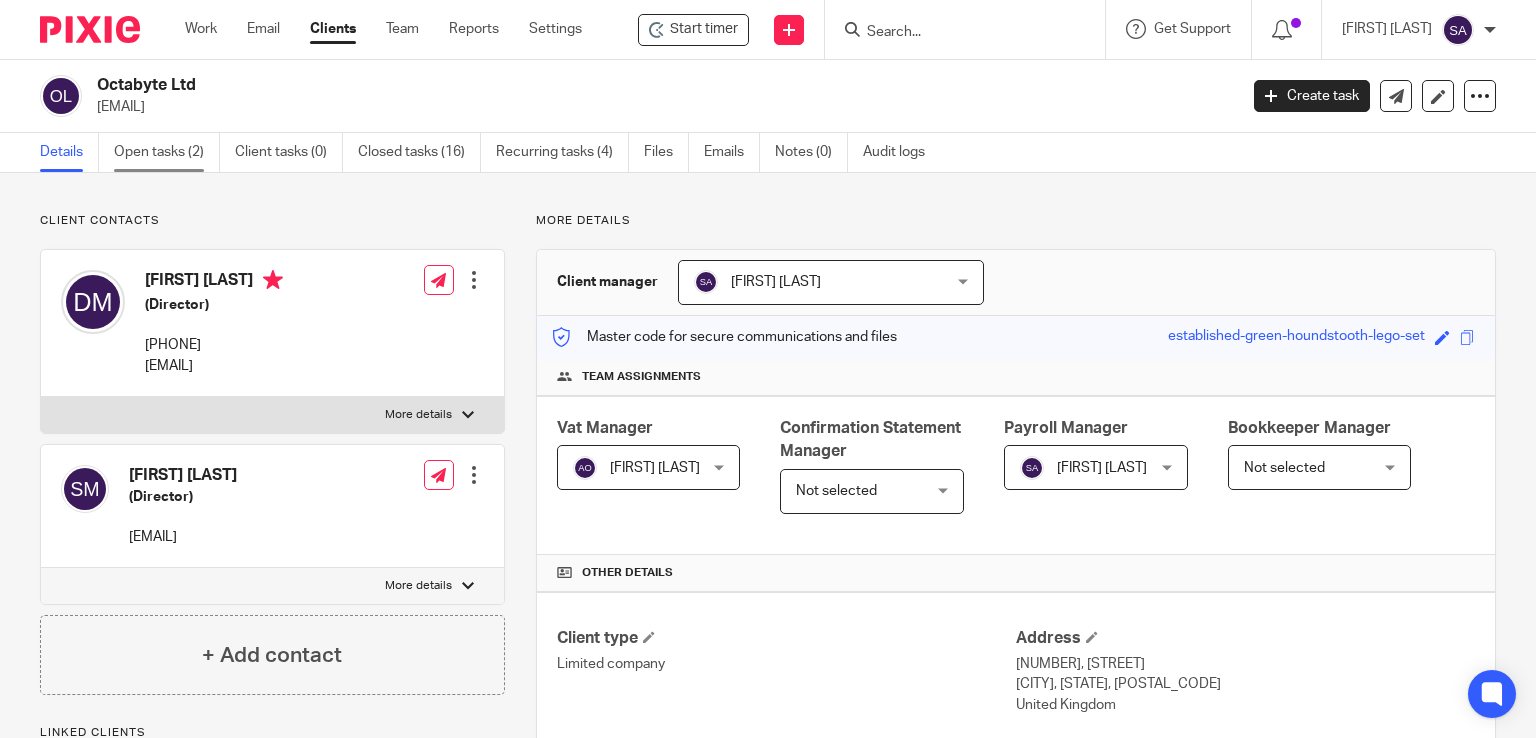 click on "Open tasks (2)" at bounding box center (167, 152) 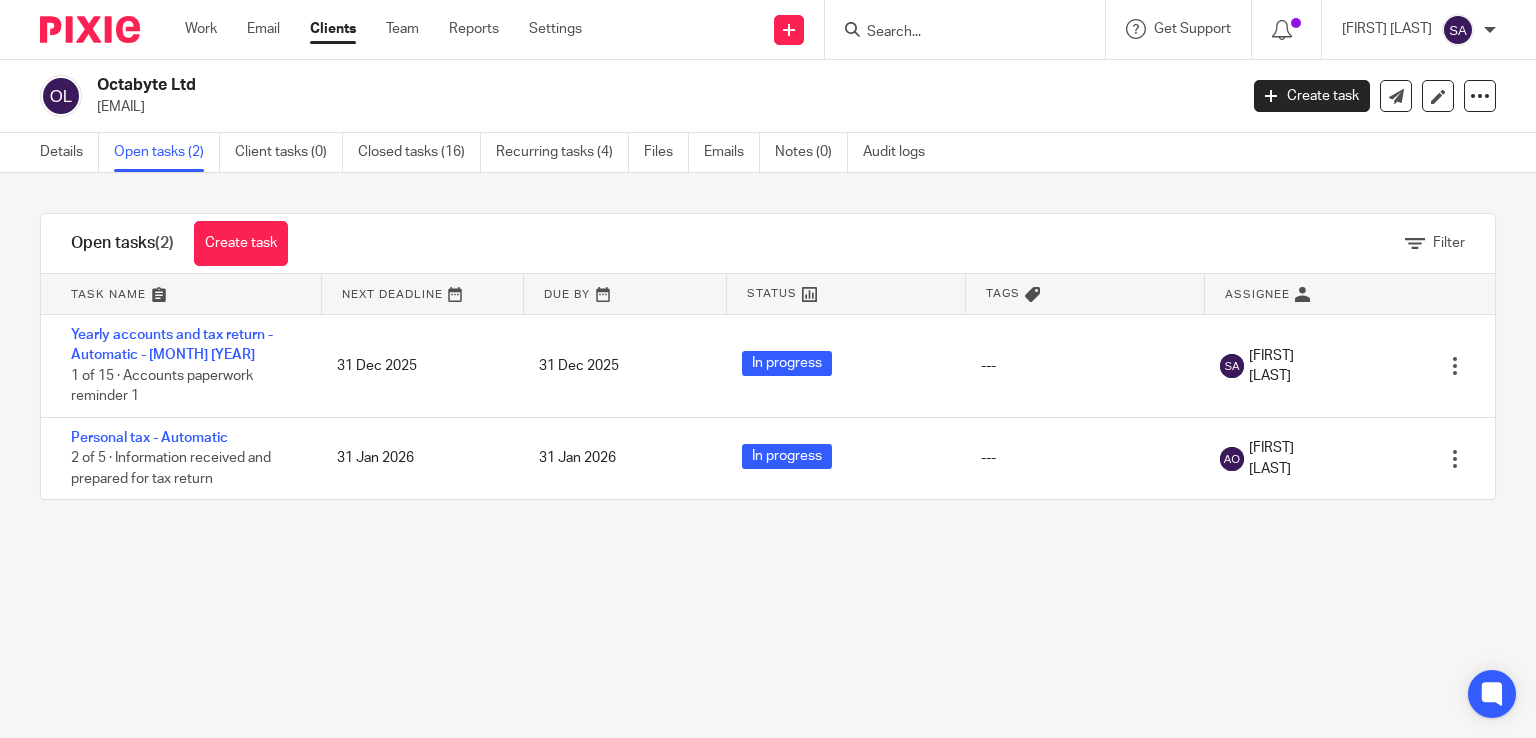 scroll, scrollTop: 0, scrollLeft: 0, axis: both 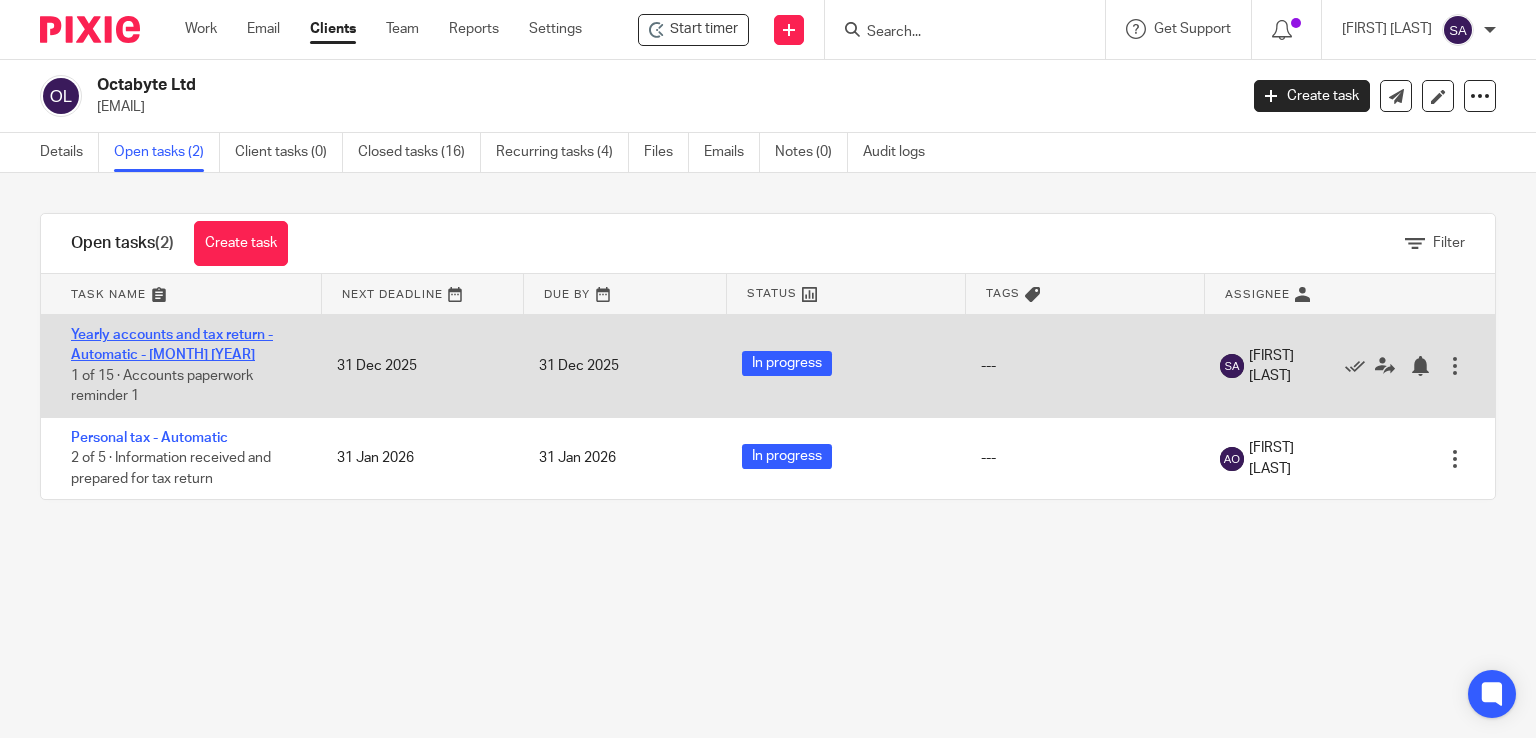 click on "Yearly accounts and tax return - Automatic - [MONTH] [YEAR]" at bounding box center [172, 345] 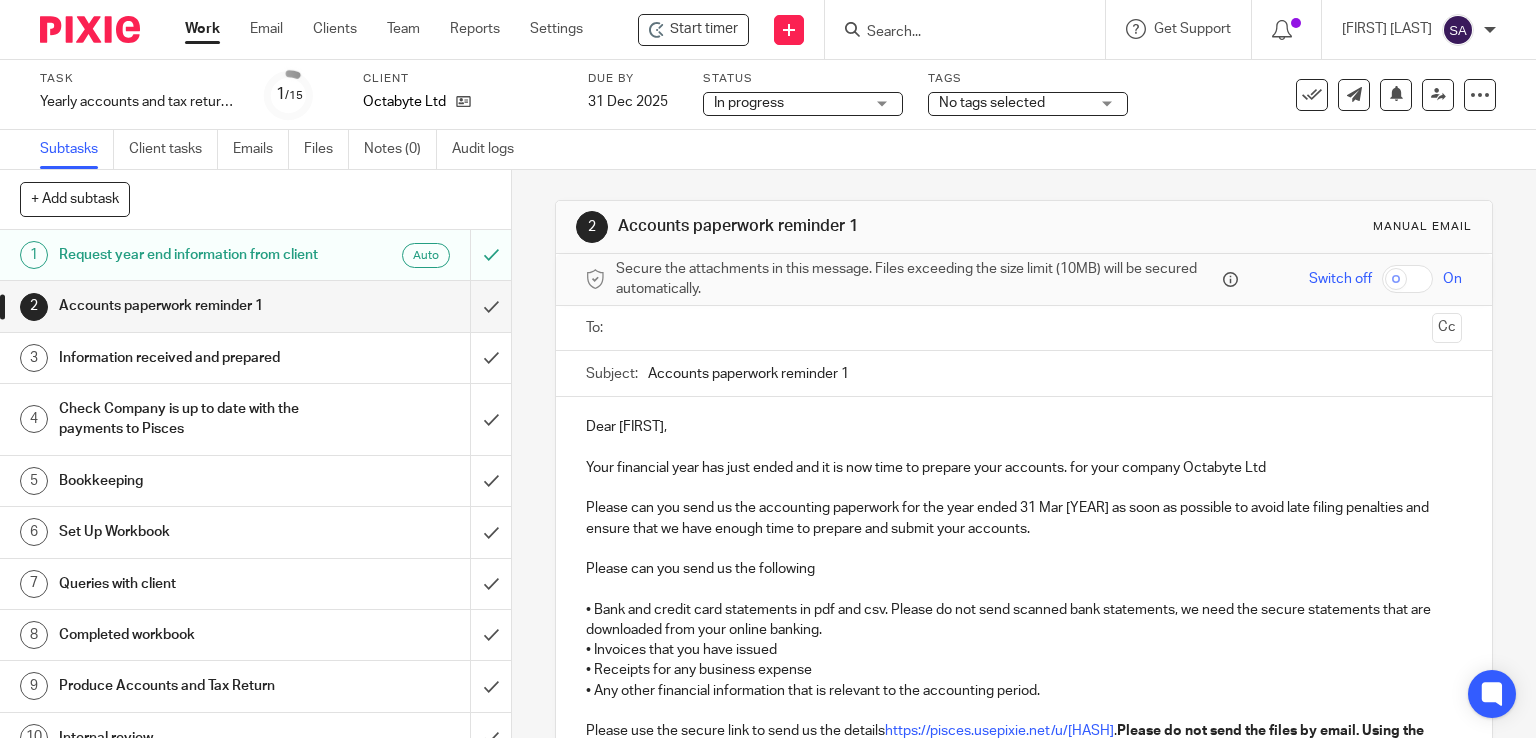 scroll, scrollTop: 0, scrollLeft: 0, axis: both 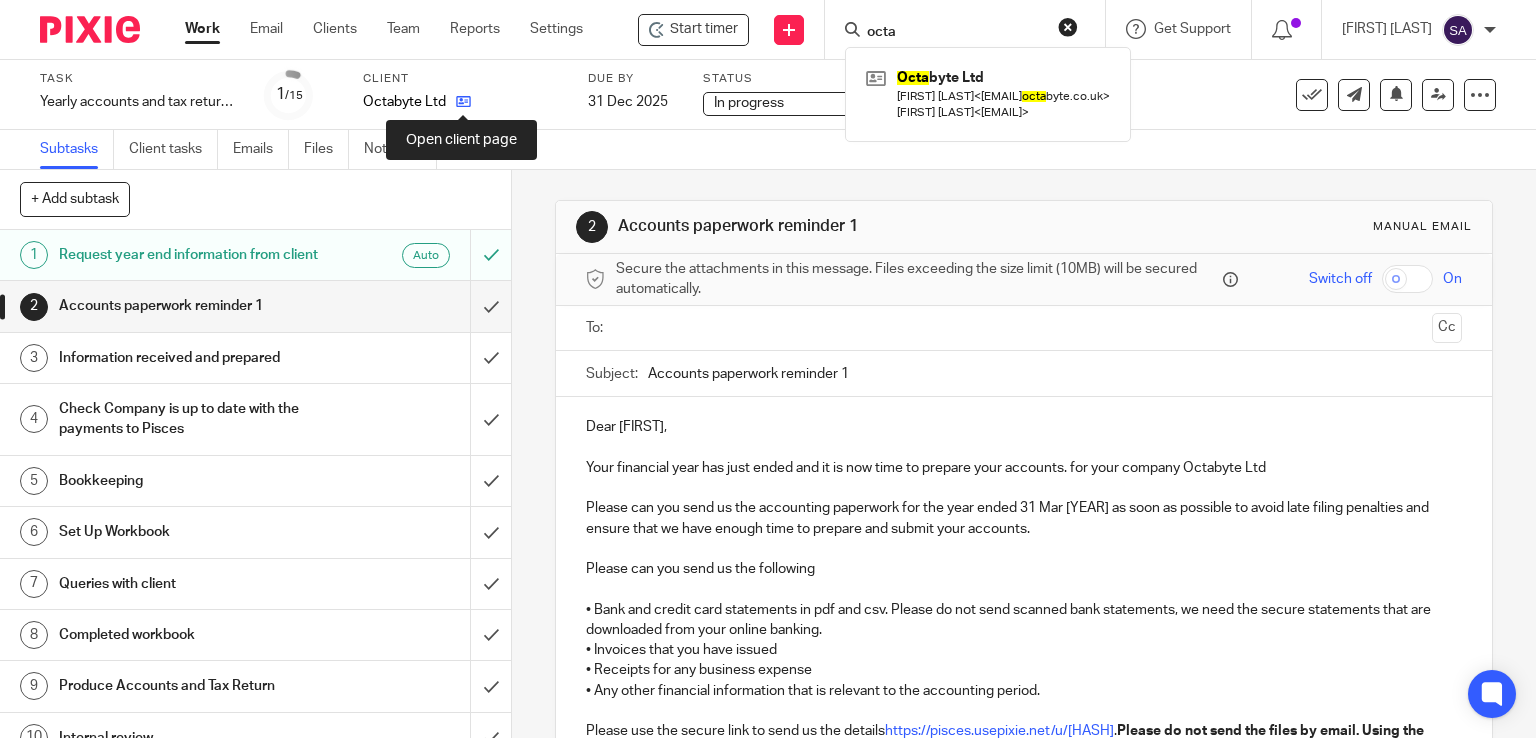 type on "octa" 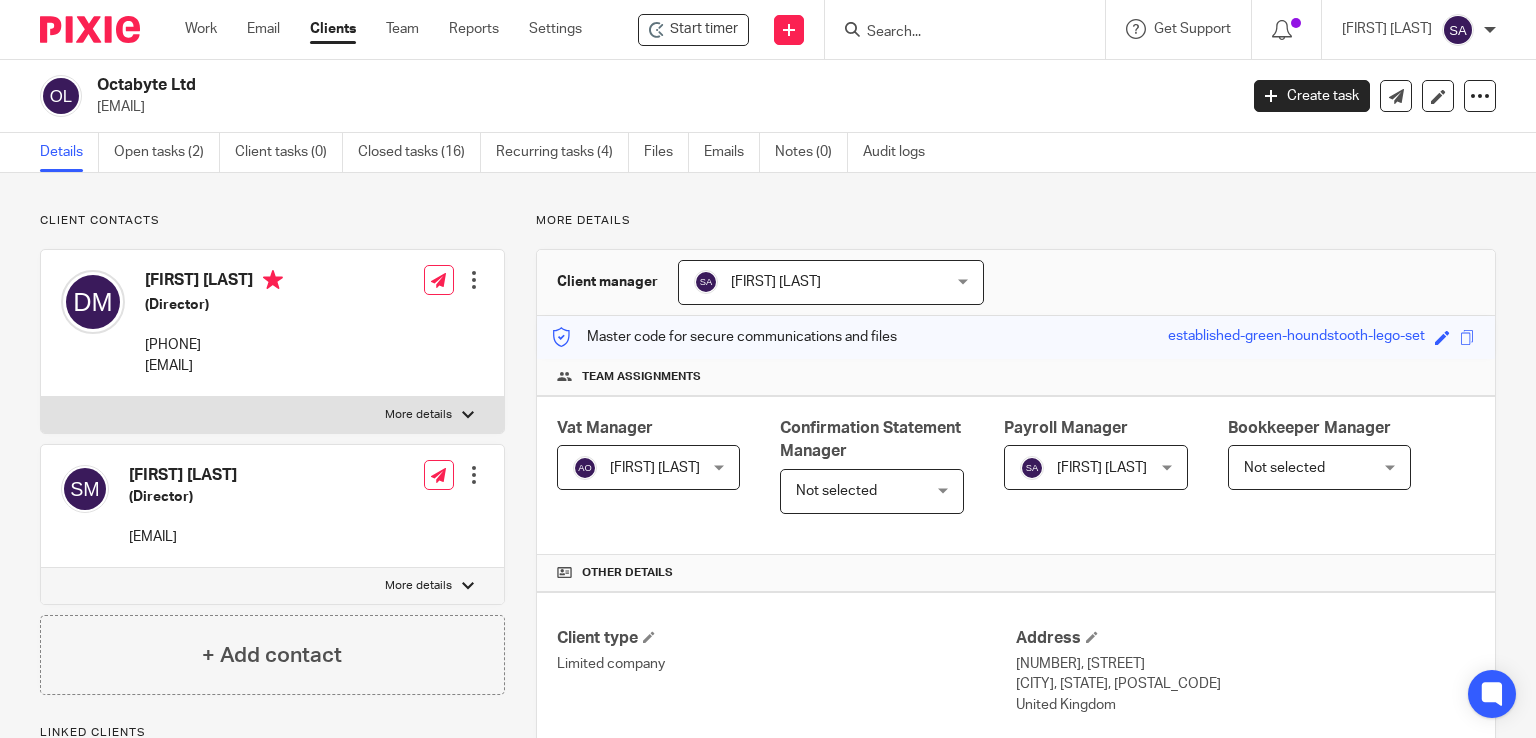 scroll, scrollTop: 0, scrollLeft: 0, axis: both 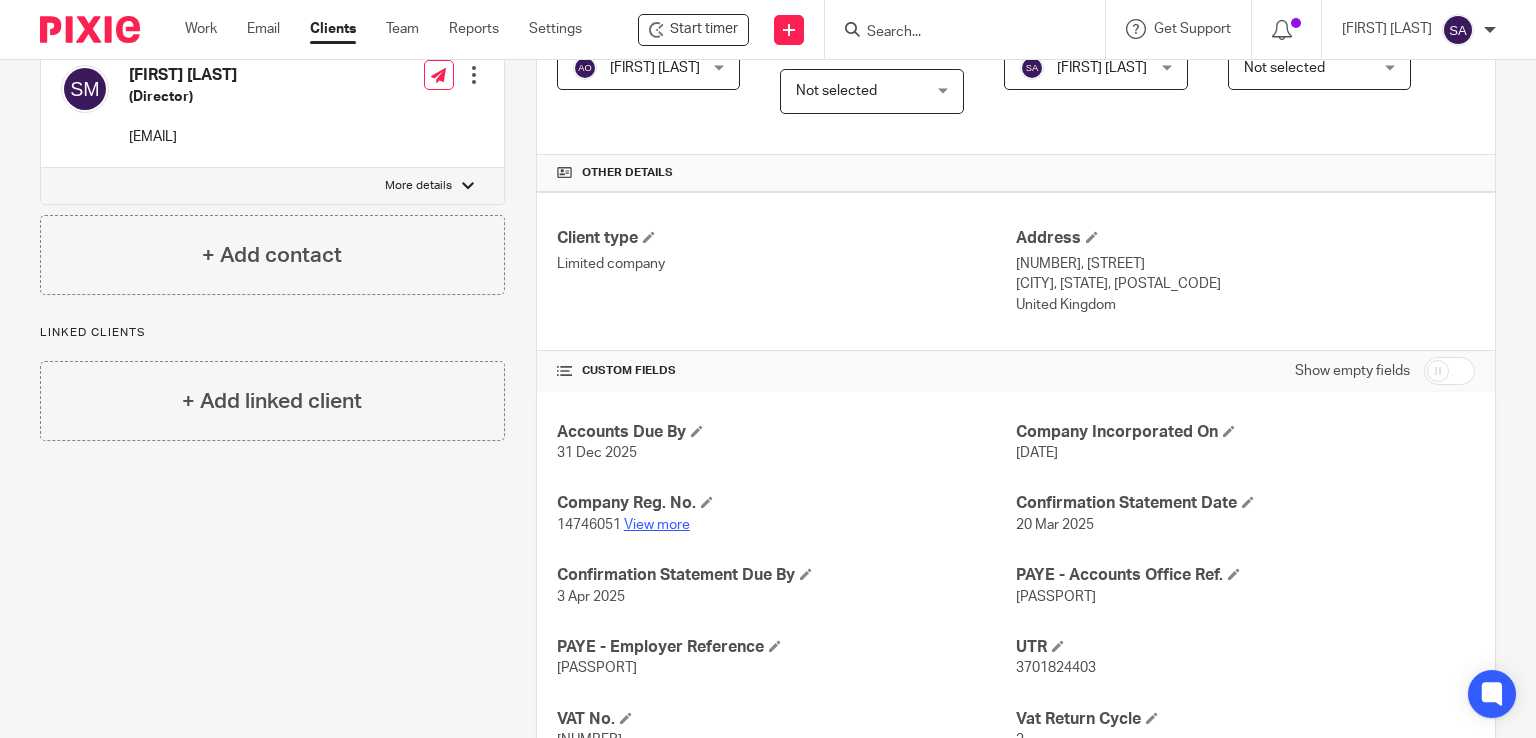 click on "View more" at bounding box center [657, 525] 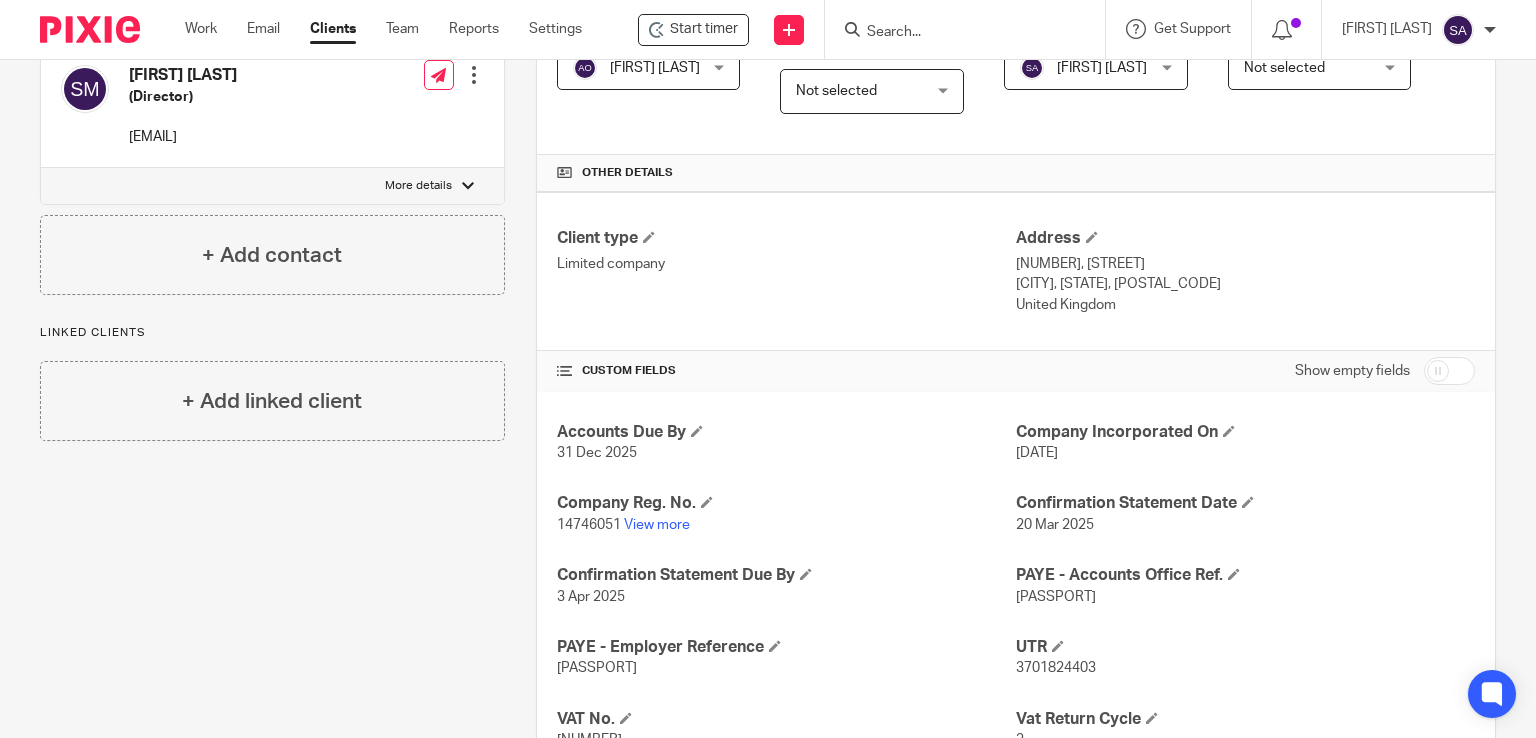 click at bounding box center (955, 33) 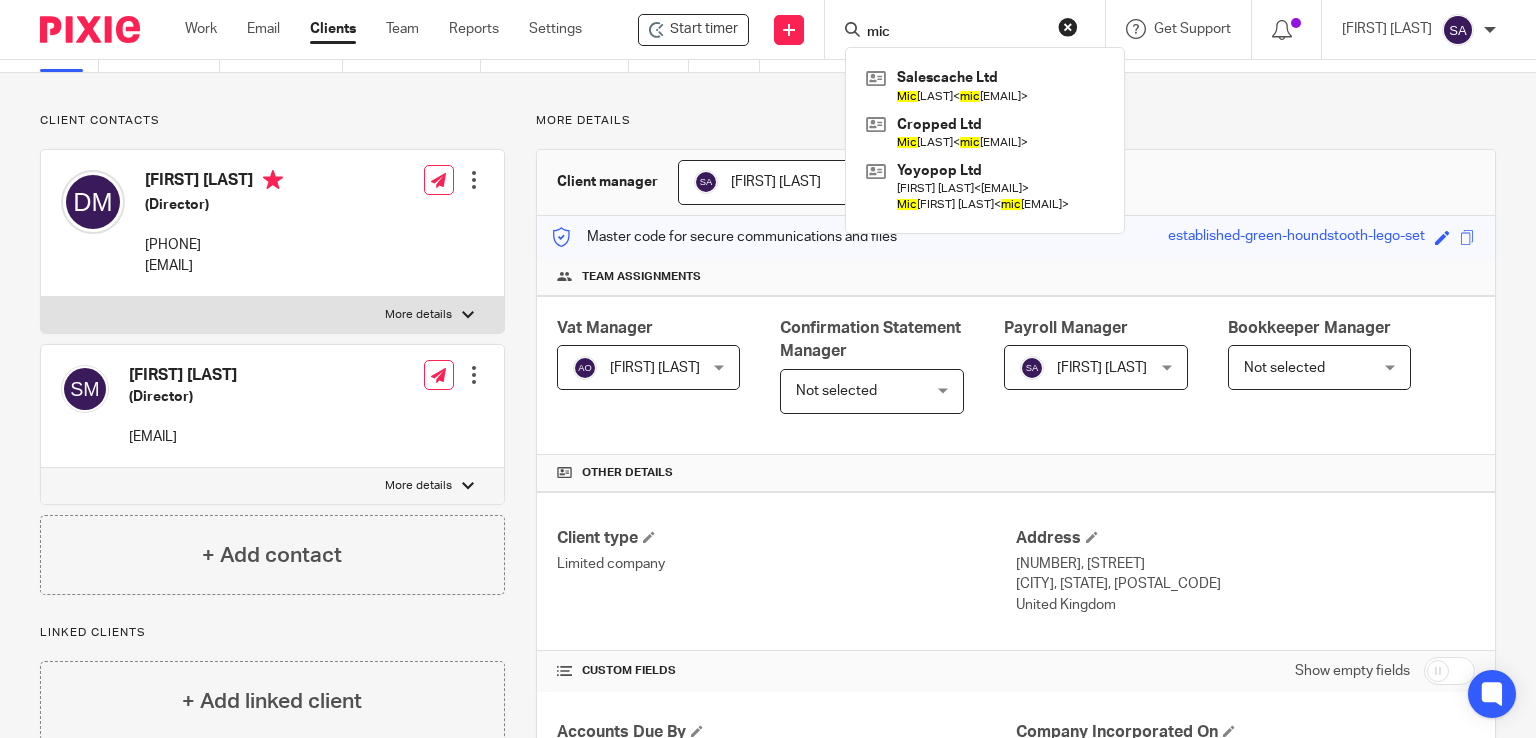 scroll, scrollTop: 0, scrollLeft: 0, axis: both 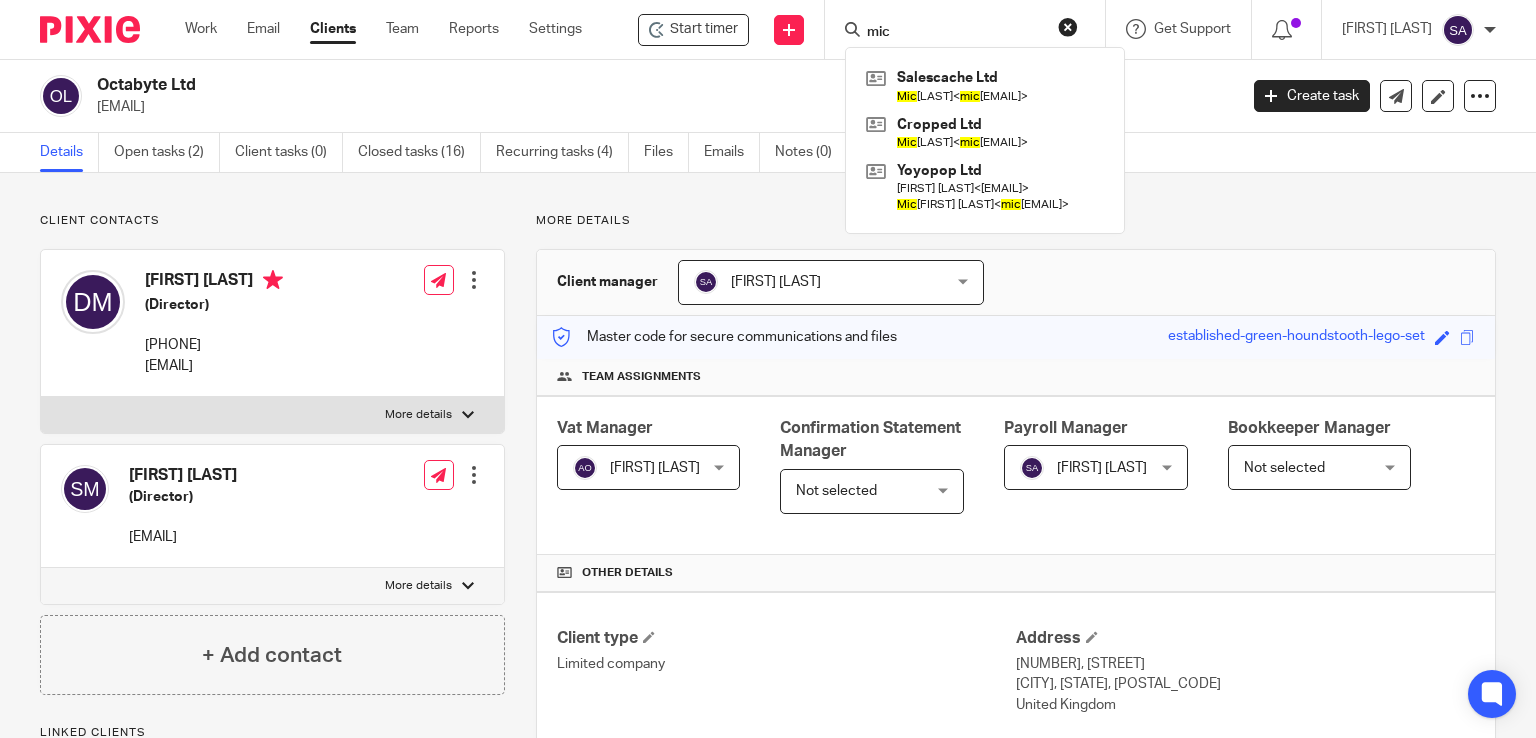 click on "mic" at bounding box center (955, 33) 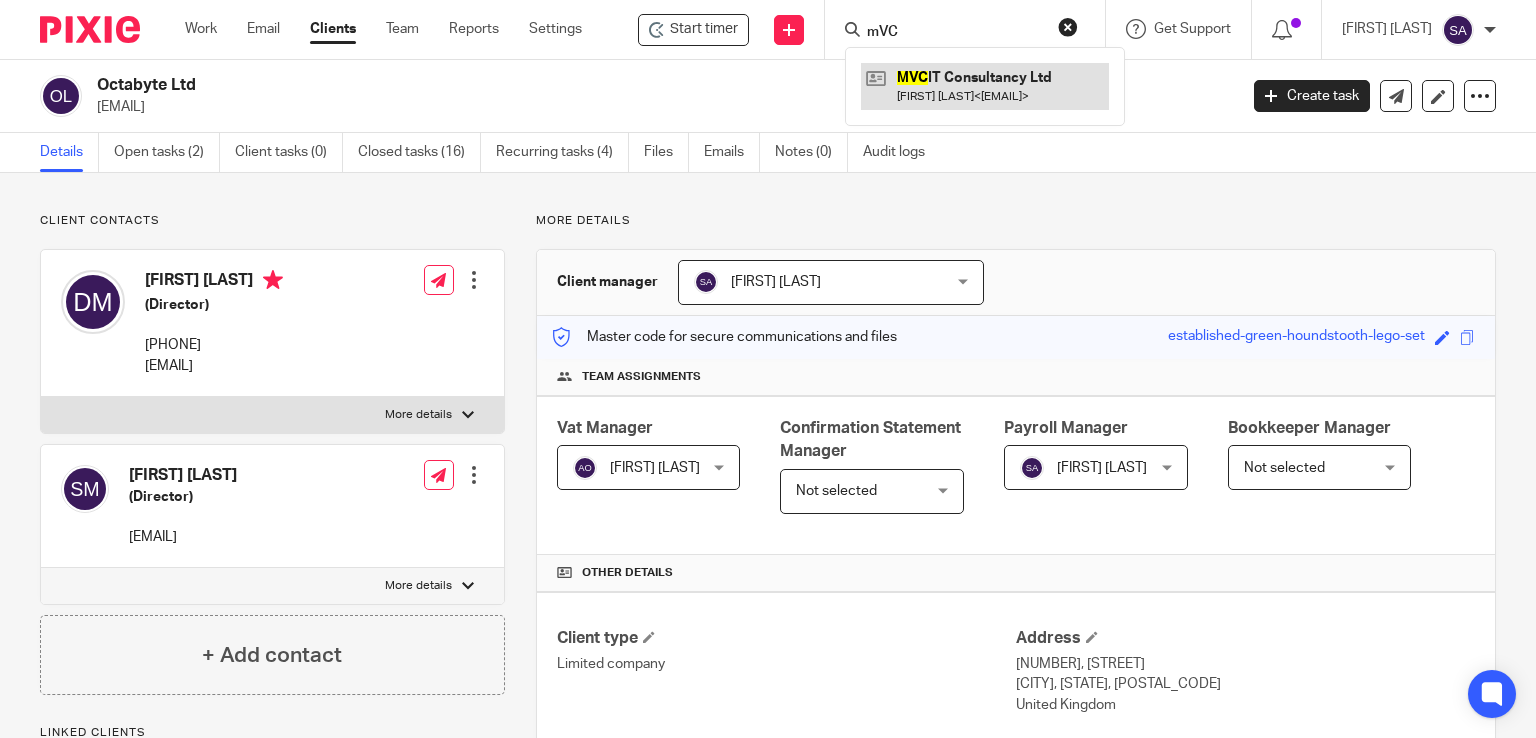 type on "mVC" 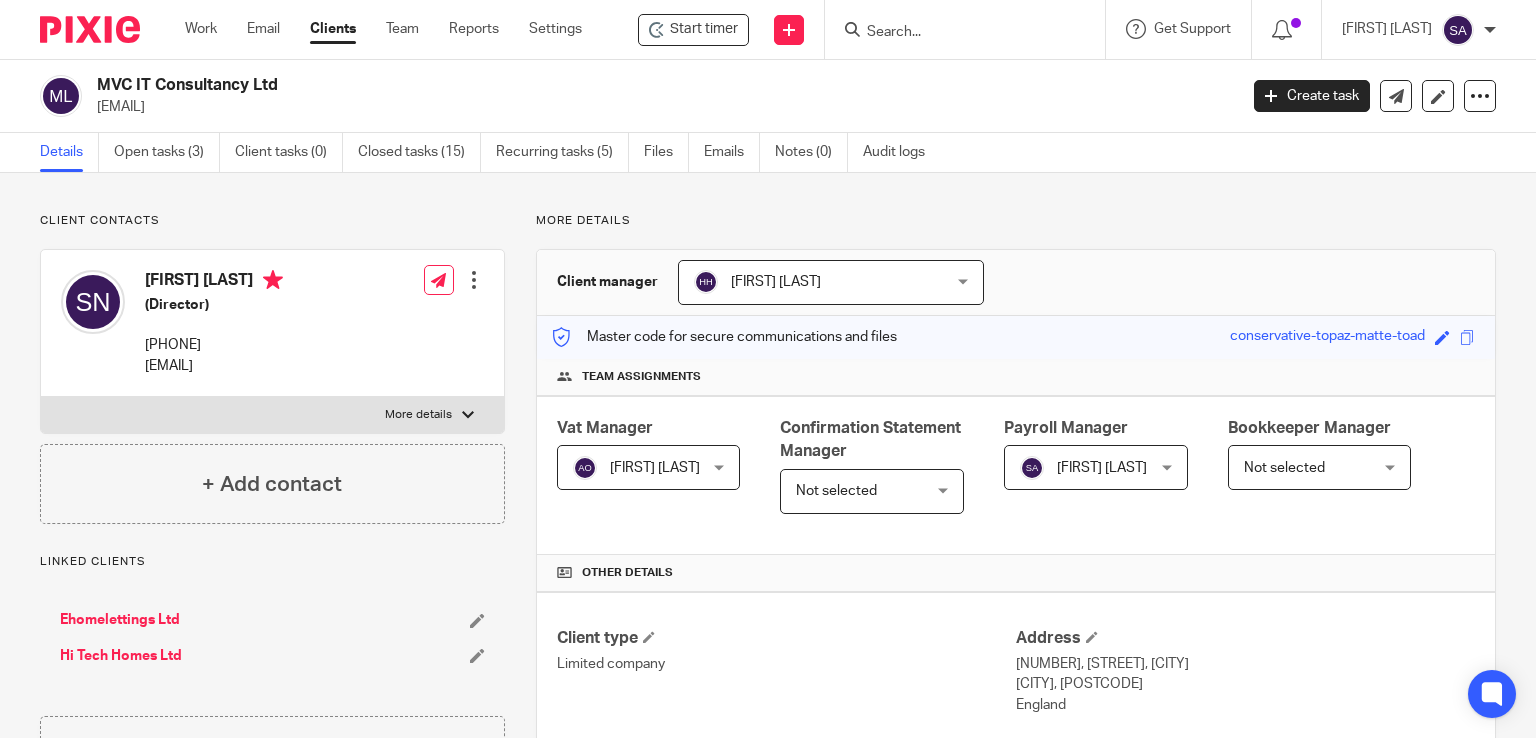 scroll, scrollTop: 0, scrollLeft: 0, axis: both 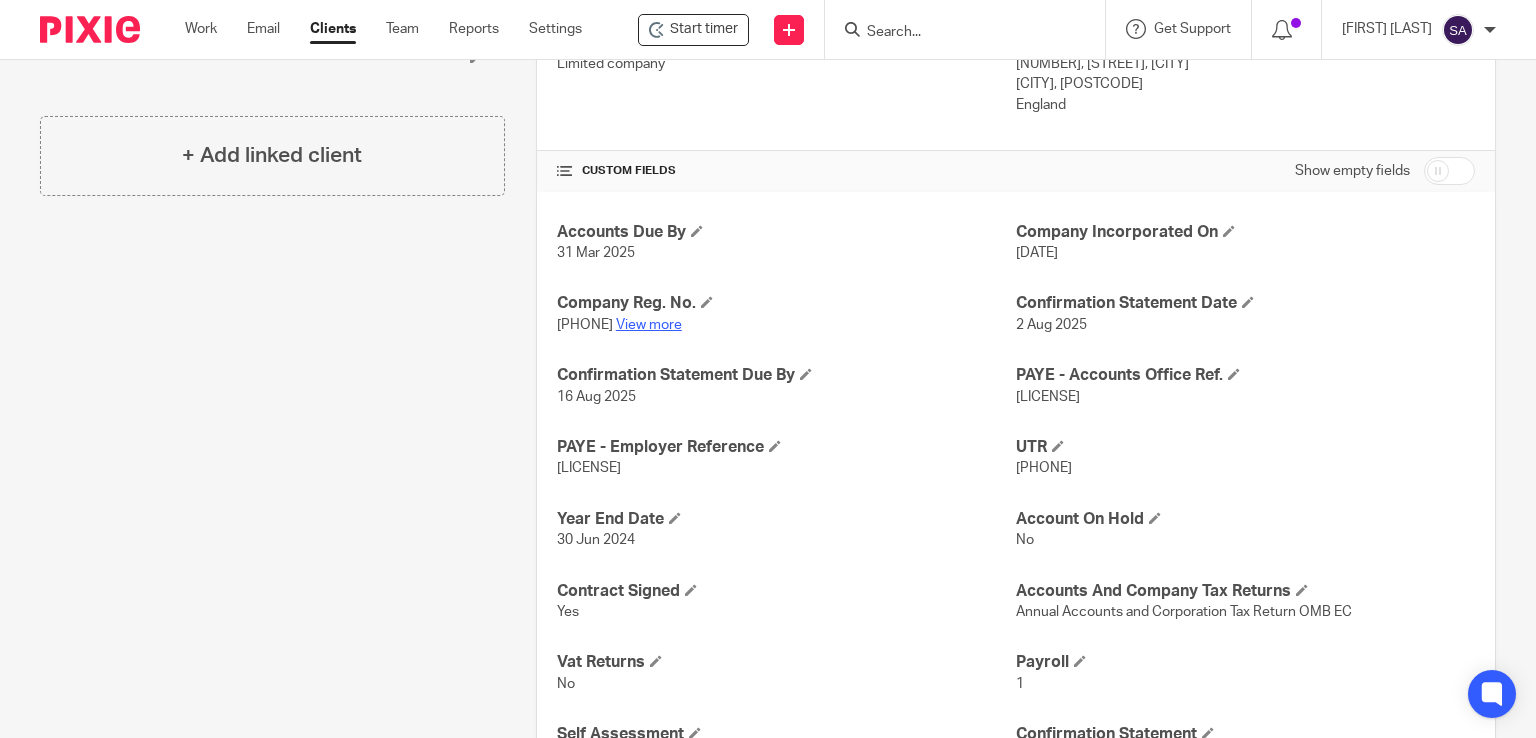 click on "View more" at bounding box center (649, 325) 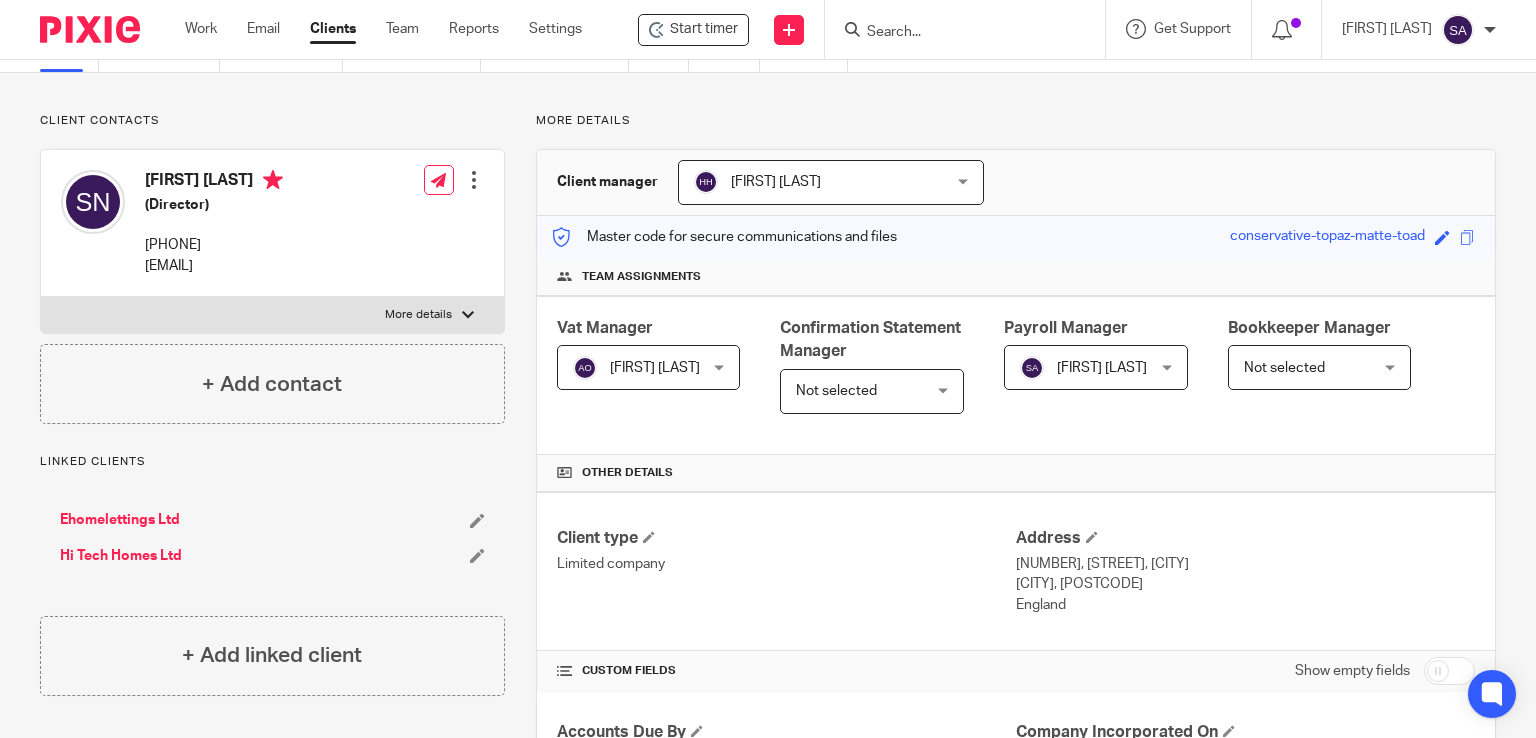 scroll, scrollTop: 0, scrollLeft: 0, axis: both 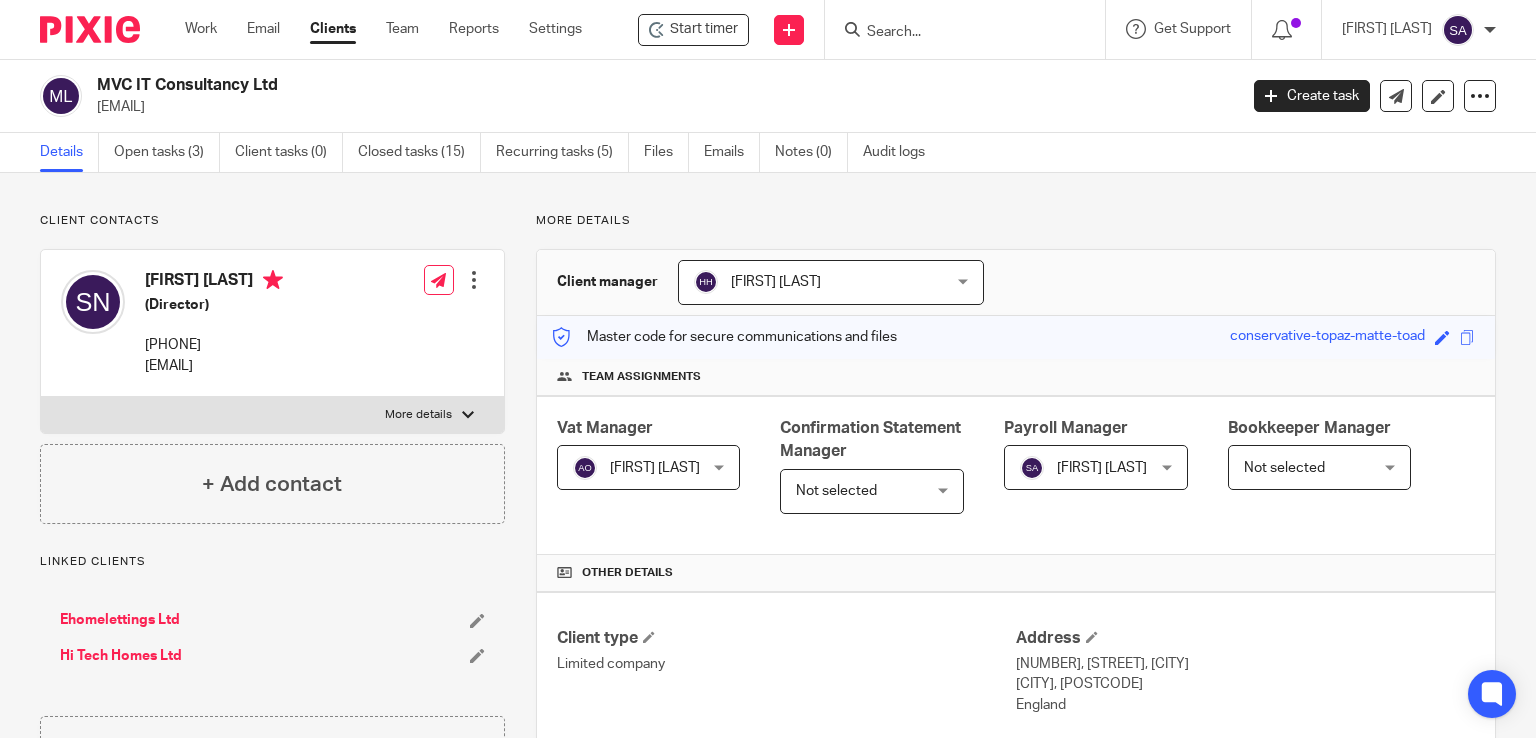 click at bounding box center (965, 29) 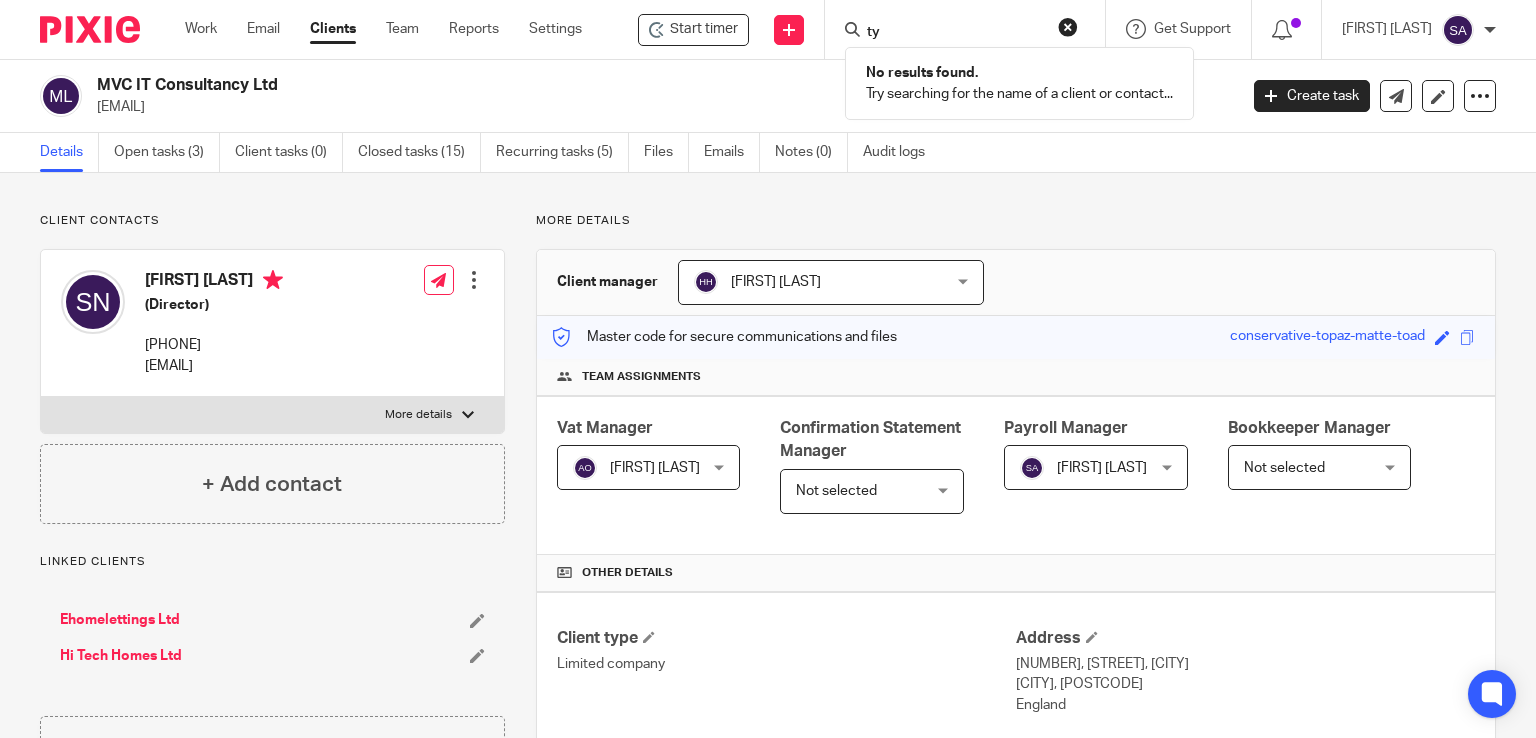 type on "t" 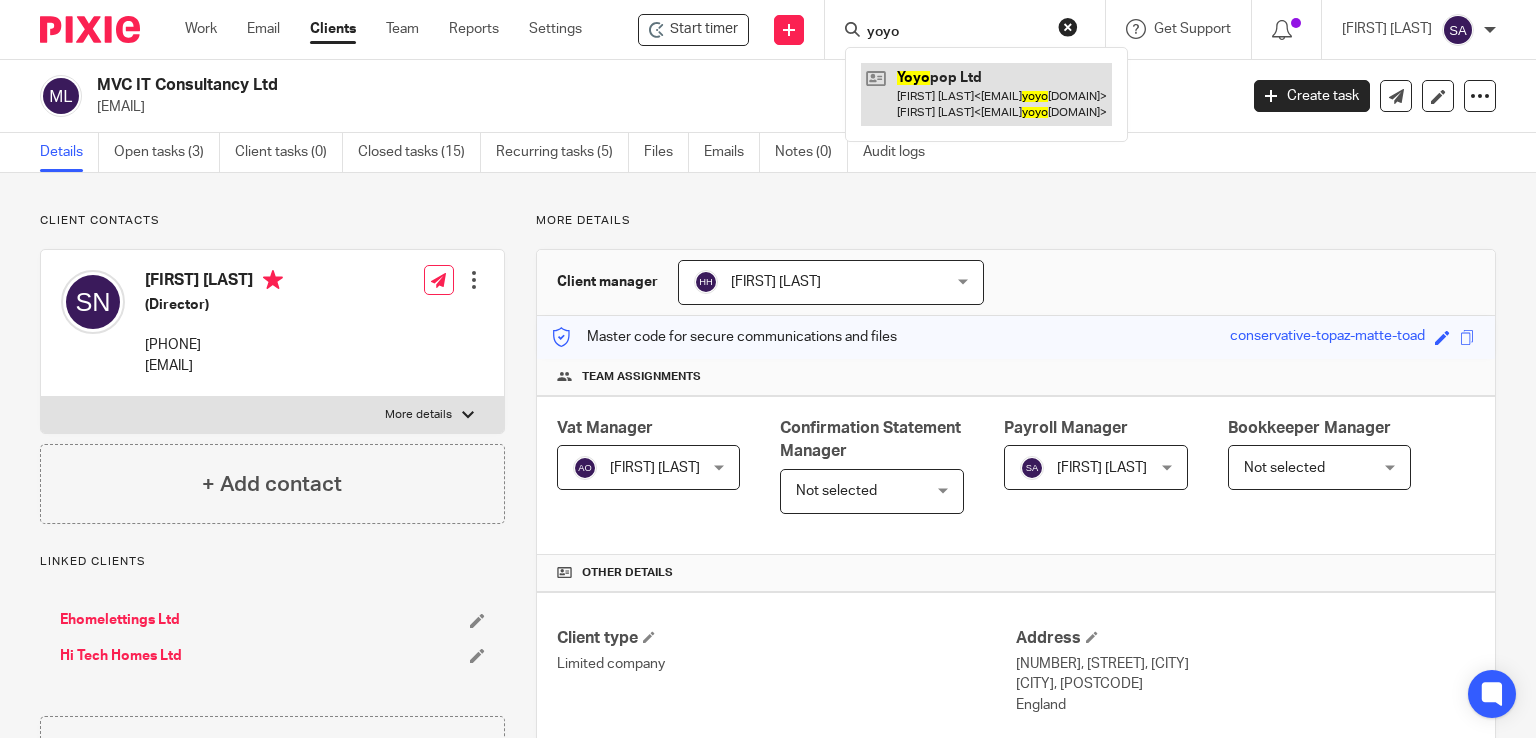 type on "yoyo" 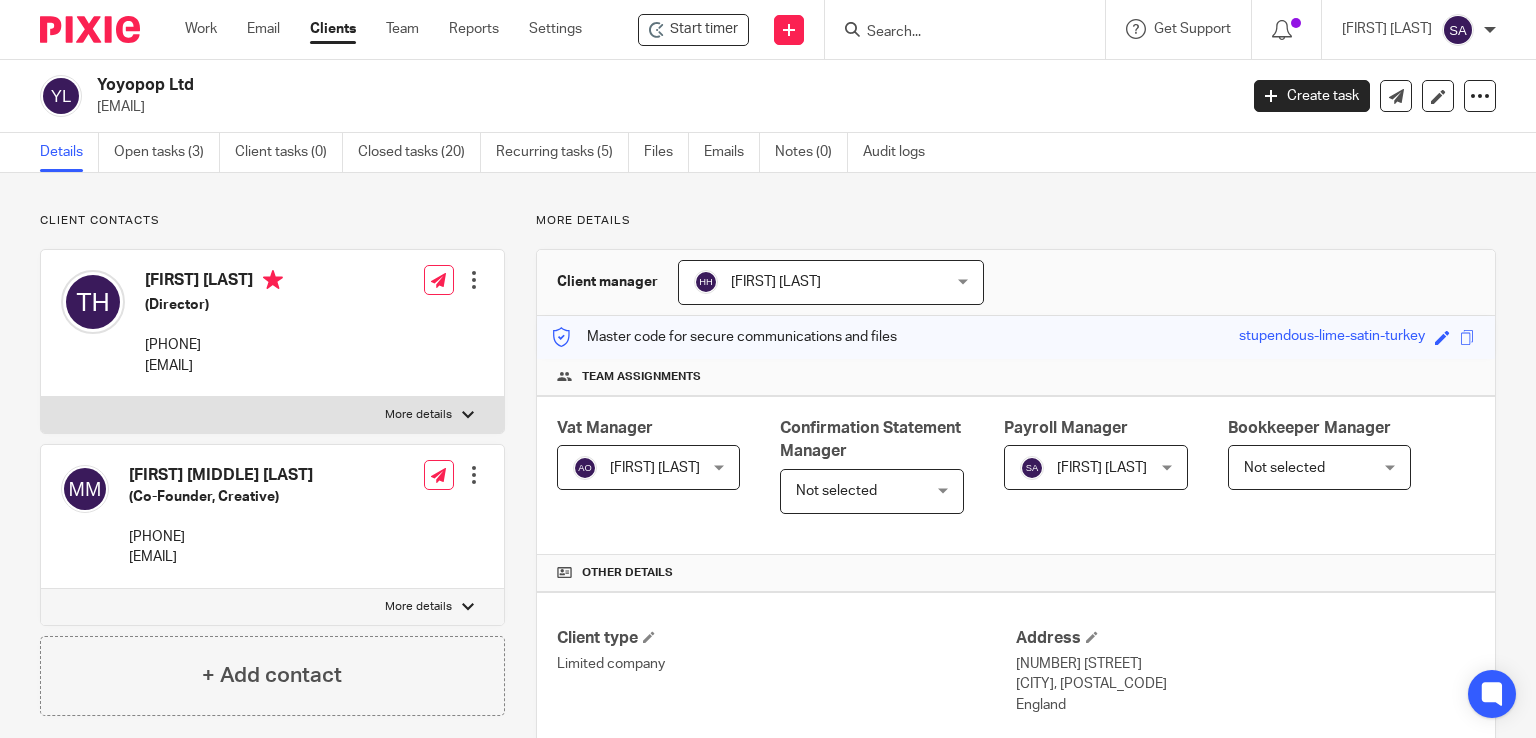 scroll, scrollTop: 0, scrollLeft: 0, axis: both 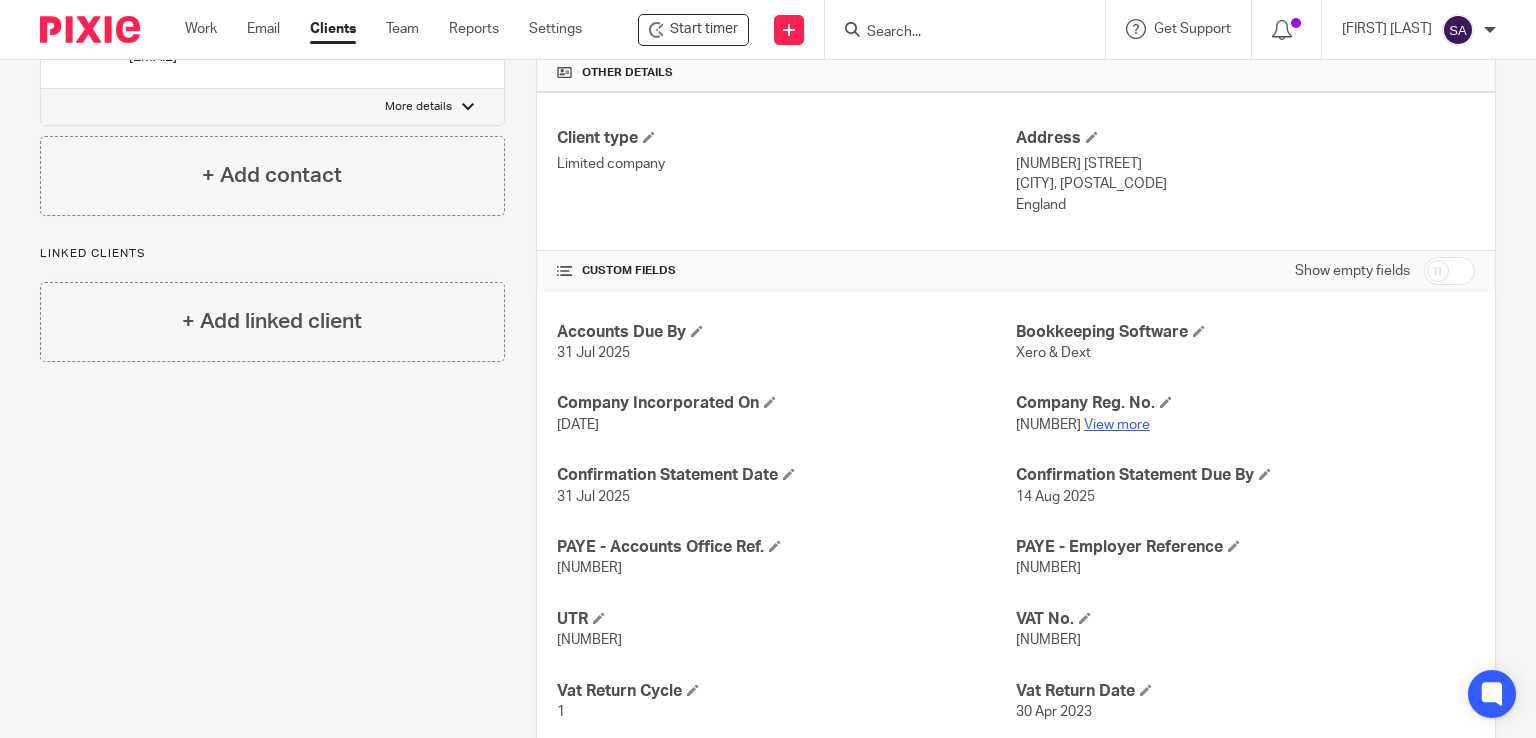 click on "View more" at bounding box center (1117, 425) 